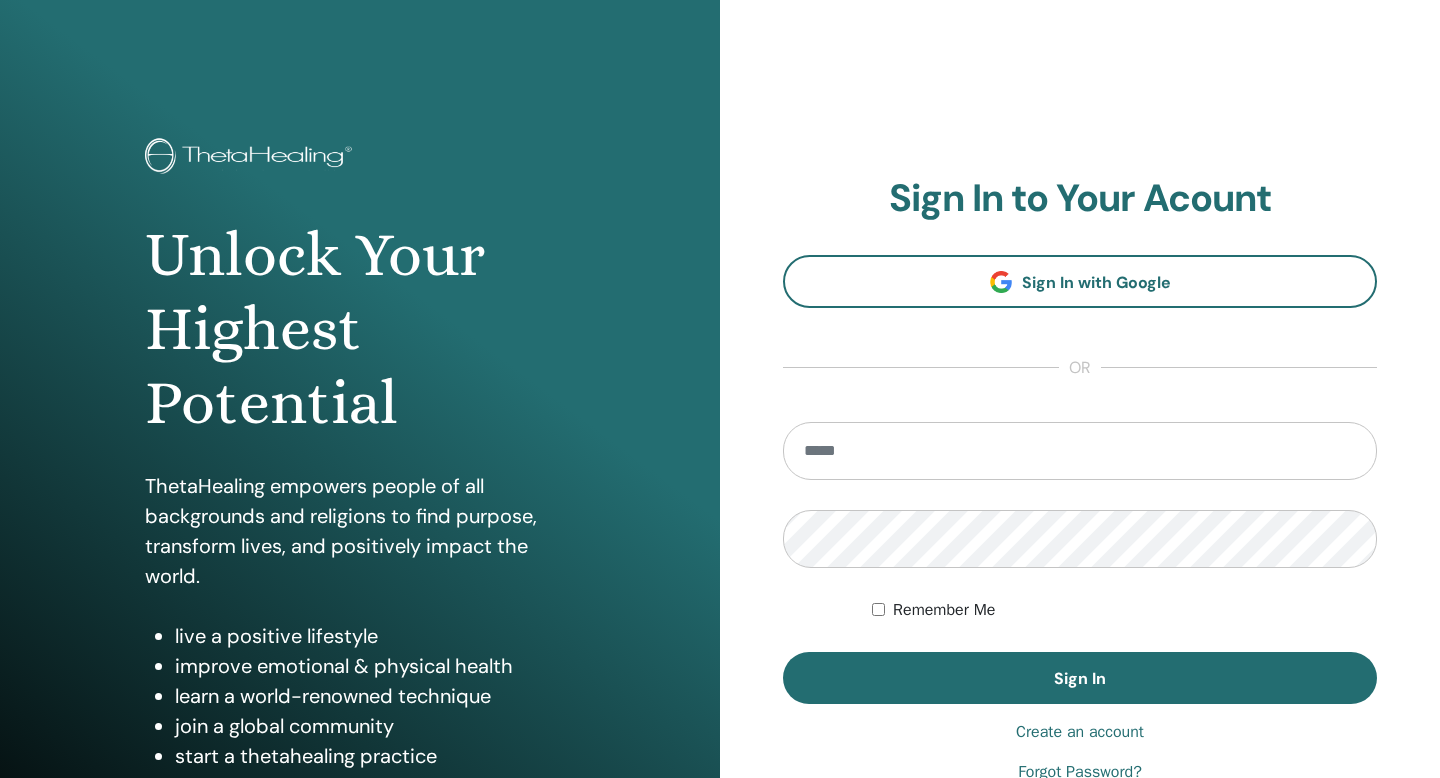 scroll, scrollTop: 0, scrollLeft: 0, axis: both 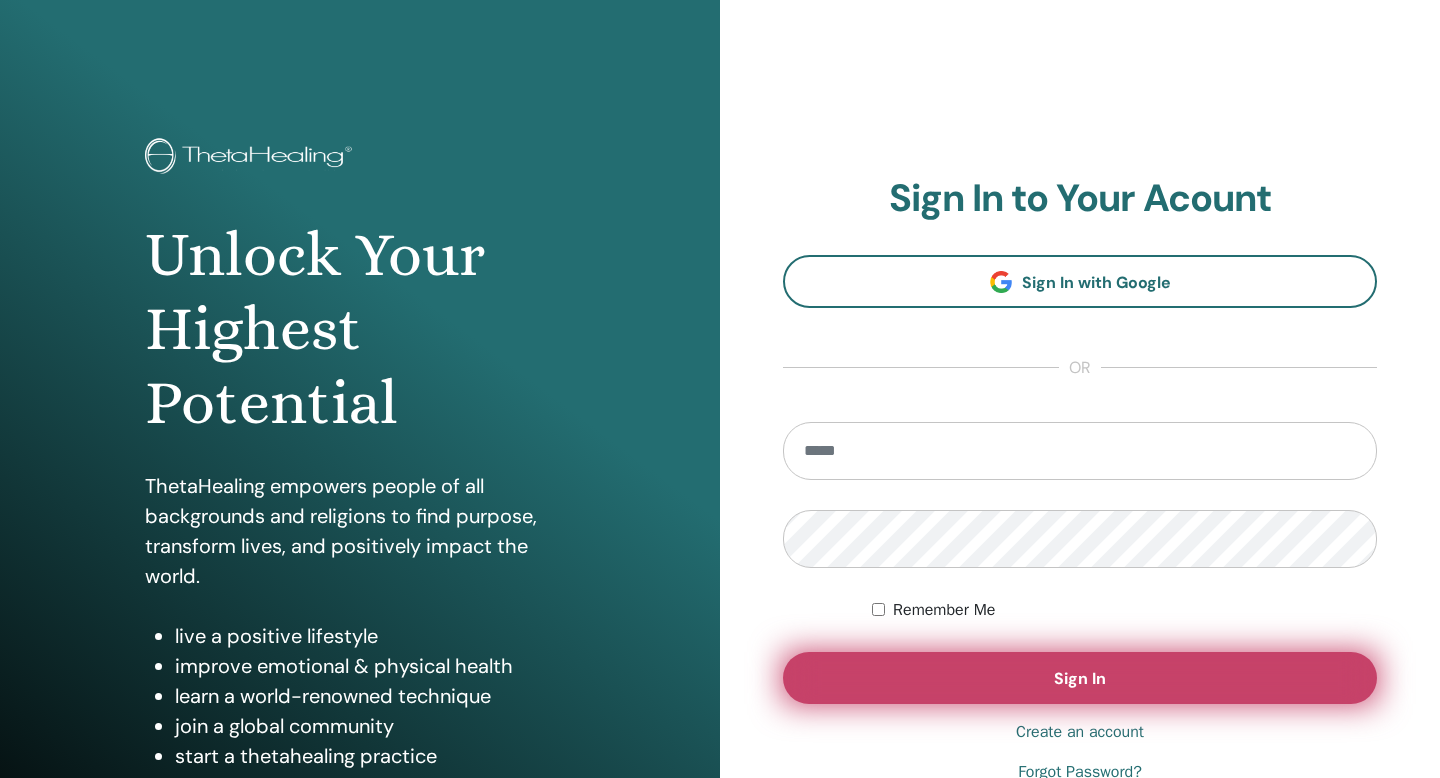 type on "**********" 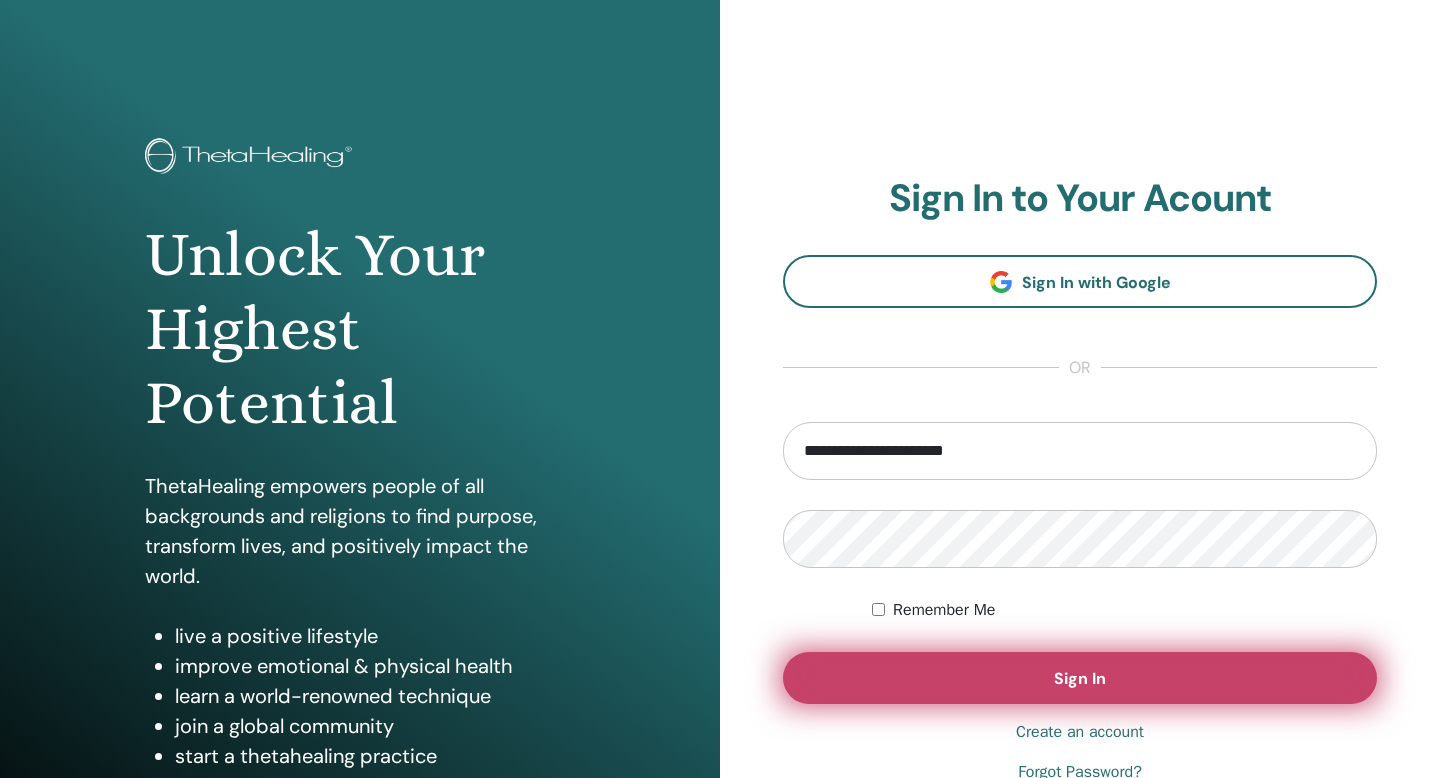 click on "Sign In" at bounding box center (1080, 678) 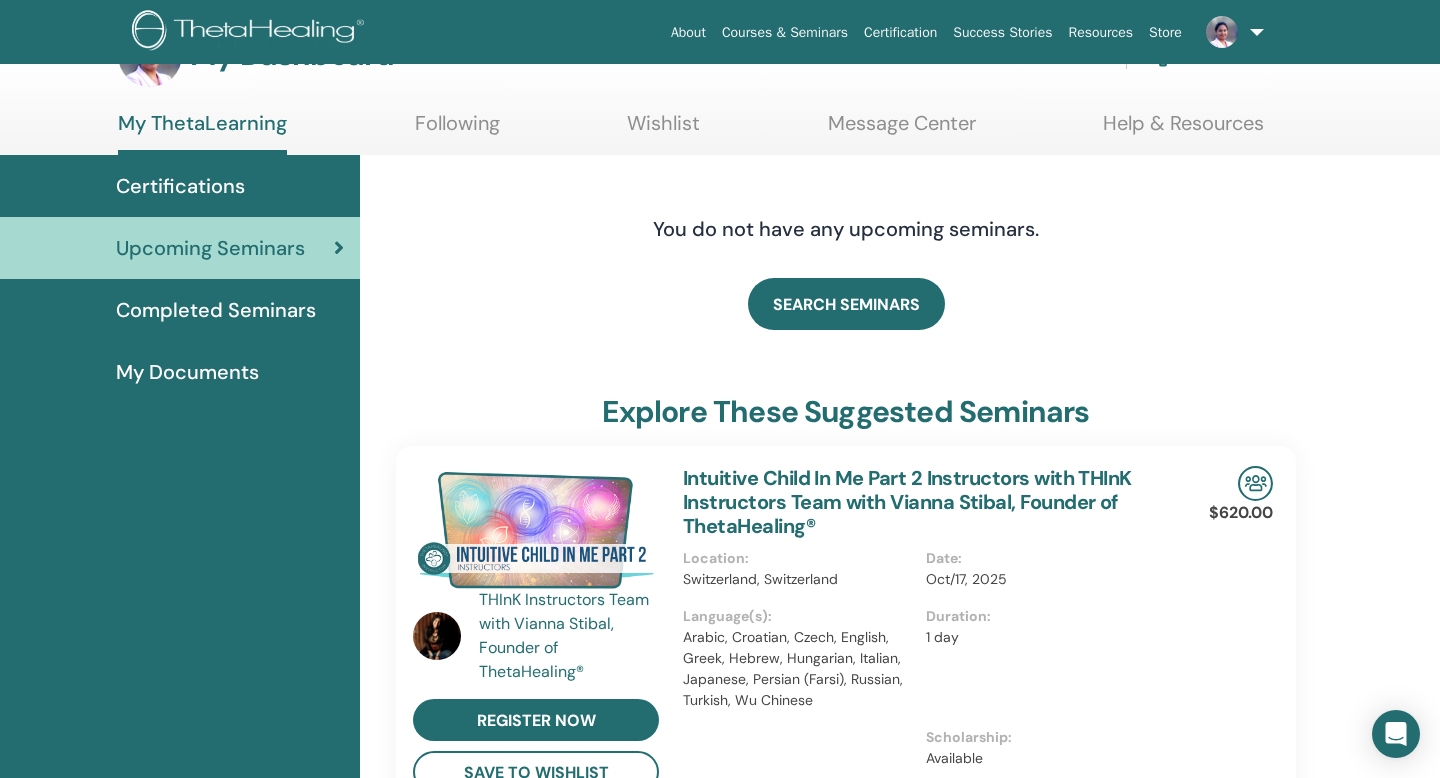 scroll, scrollTop: 0, scrollLeft: 0, axis: both 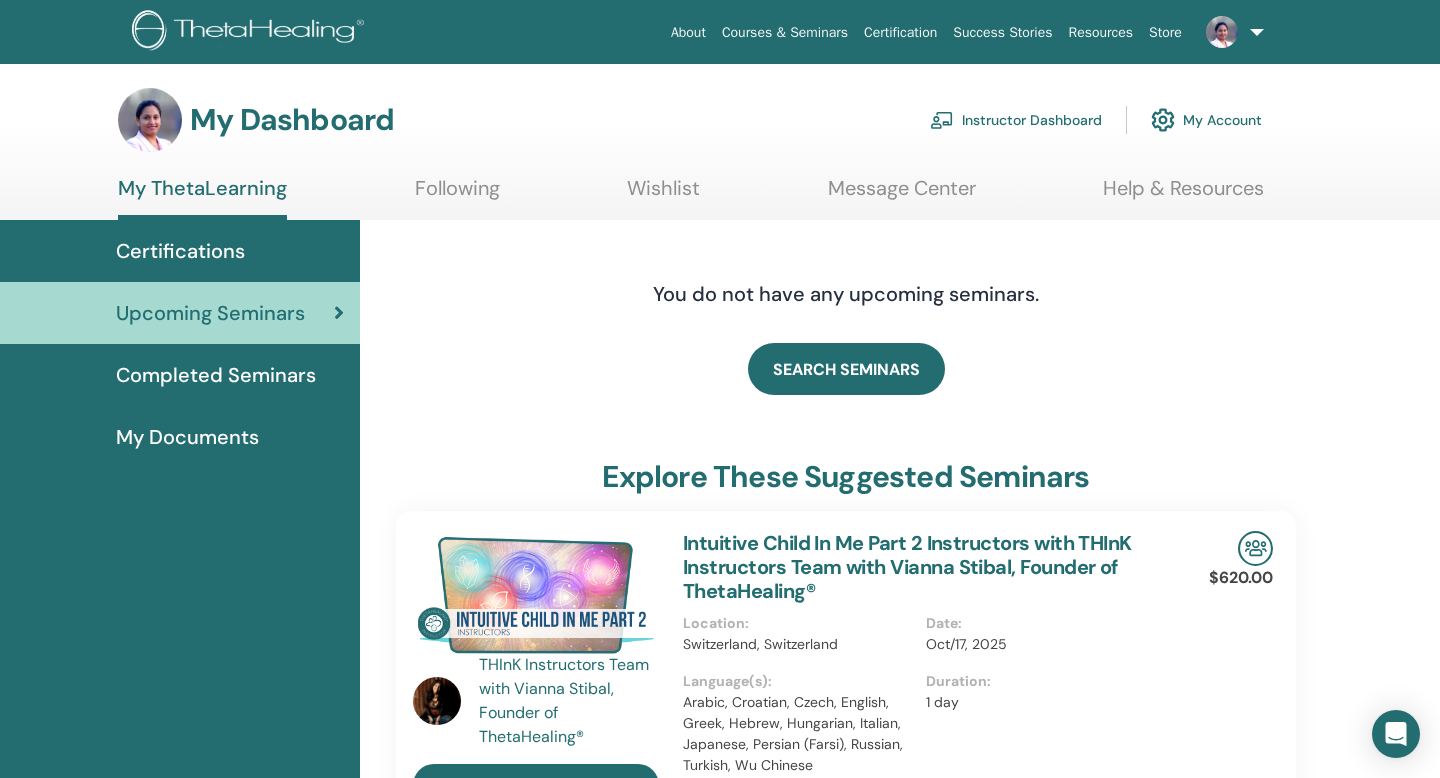 click on "Following" at bounding box center (457, 195) 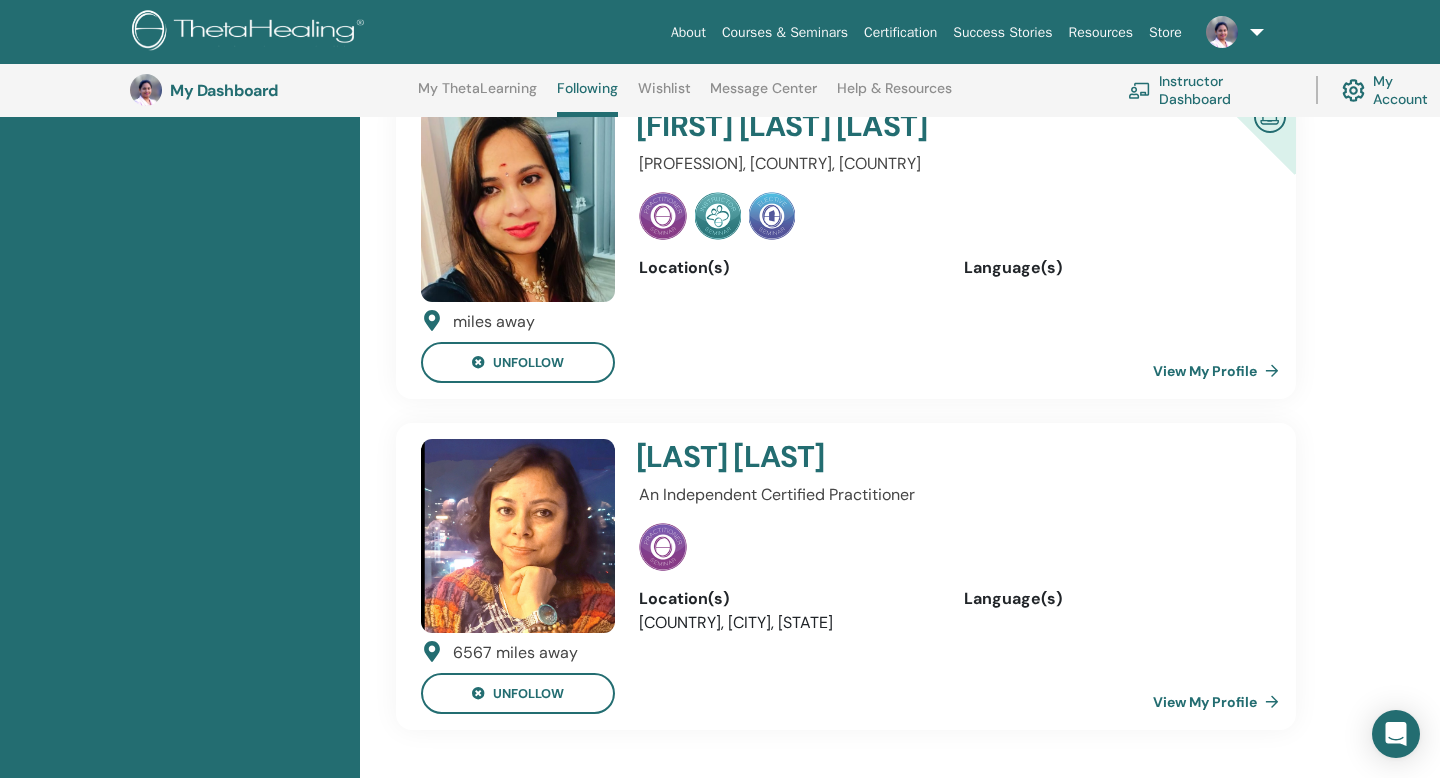 scroll, scrollTop: 2852, scrollLeft: 0, axis: vertical 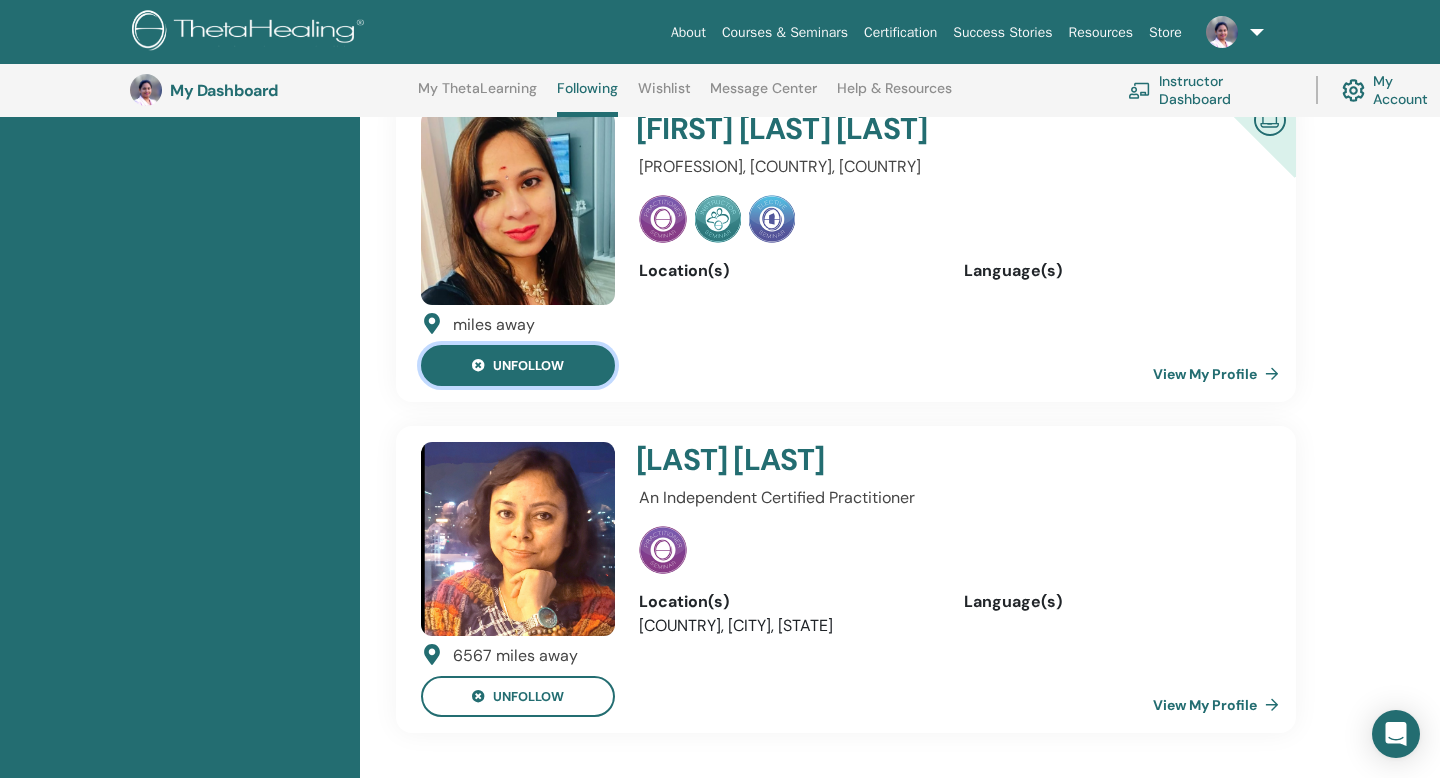click on "unfollow" at bounding box center [518, 365] 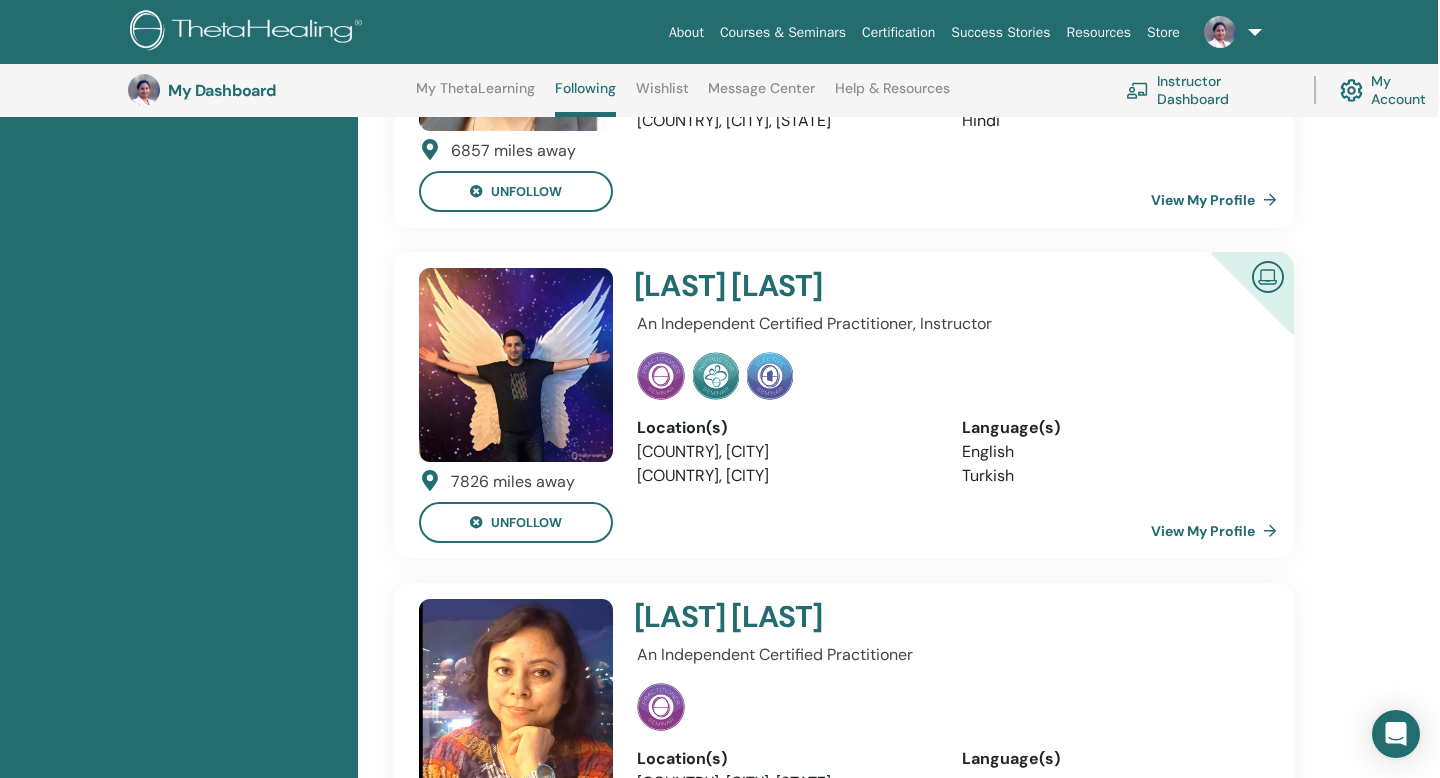 scroll, scrollTop: 2388, scrollLeft: 2, axis: both 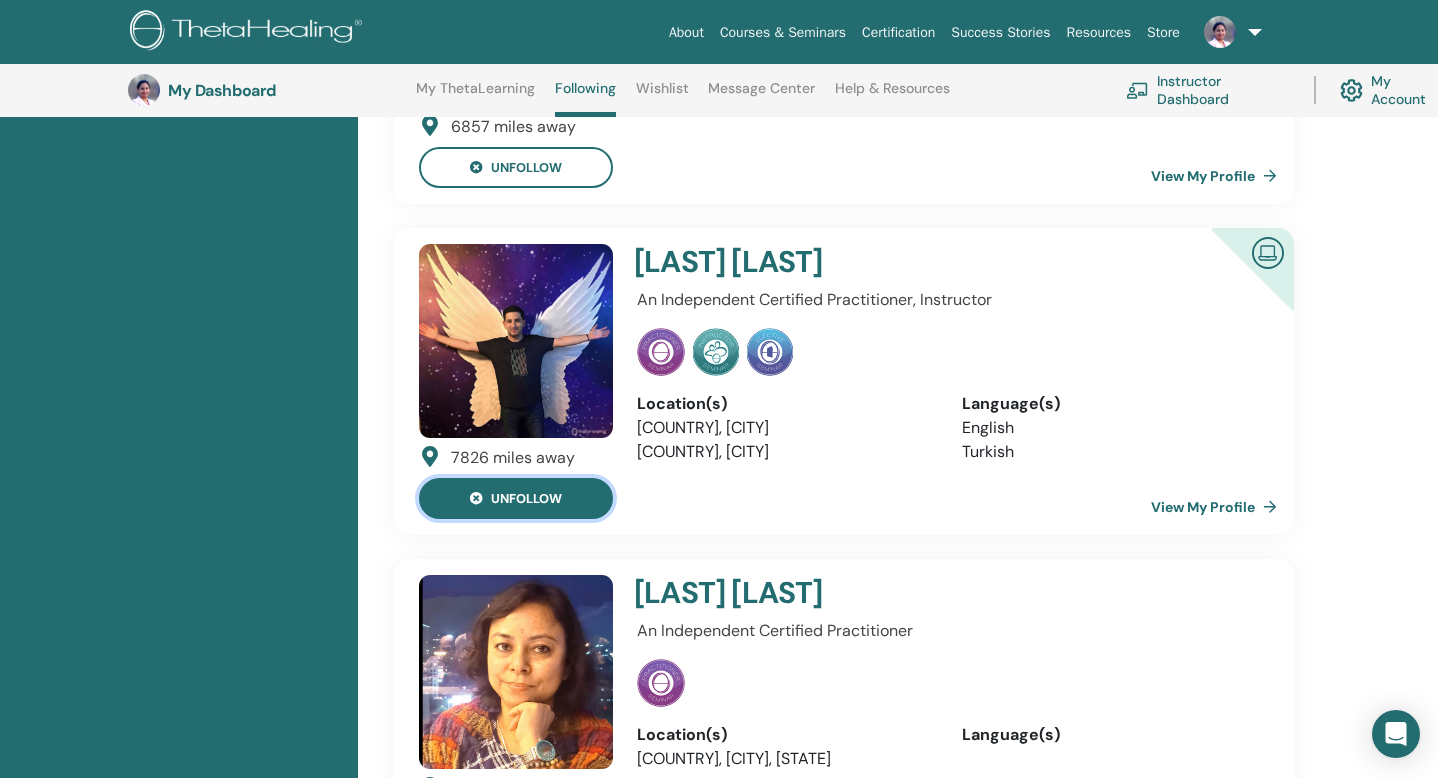 click on "unfollow" at bounding box center [516, 498] 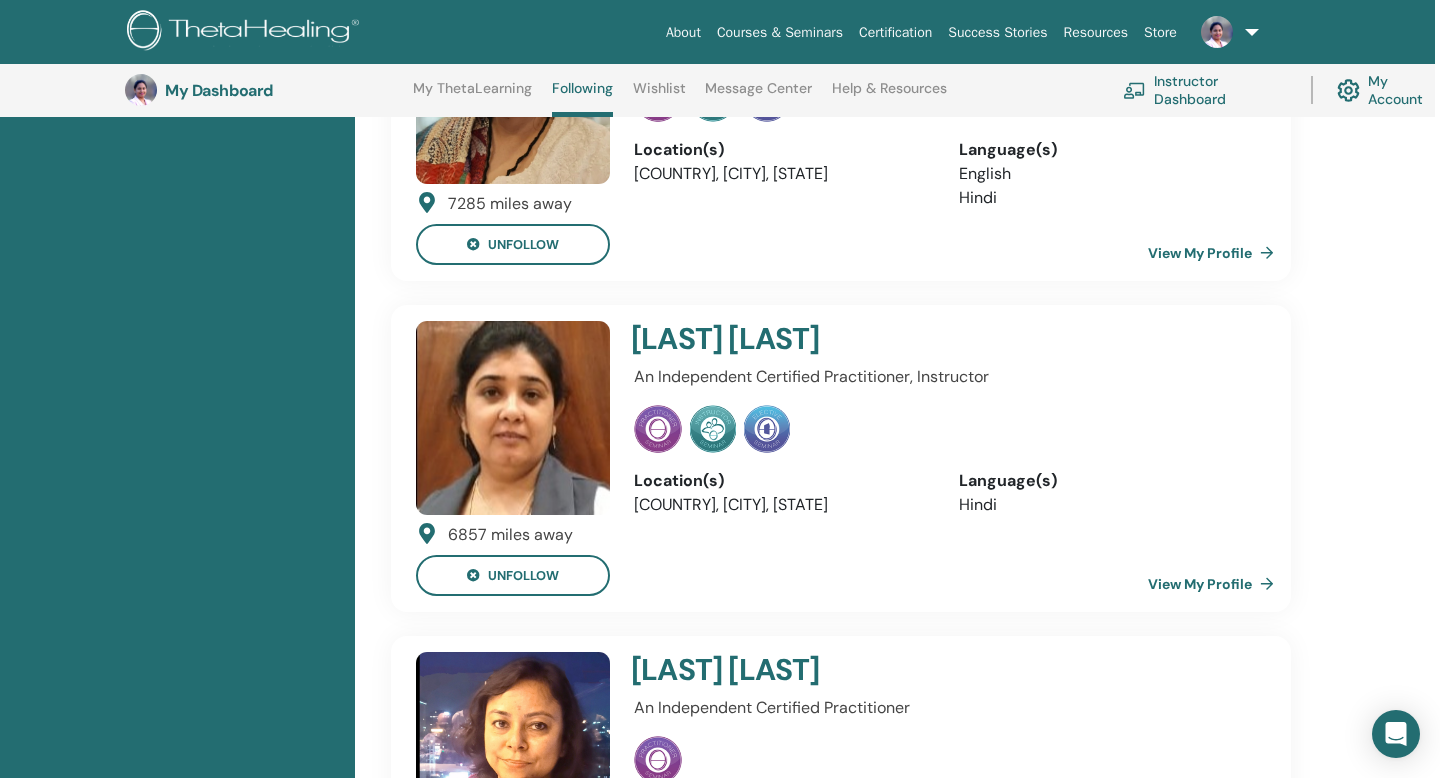 scroll, scrollTop: 1980, scrollLeft: 6, axis: both 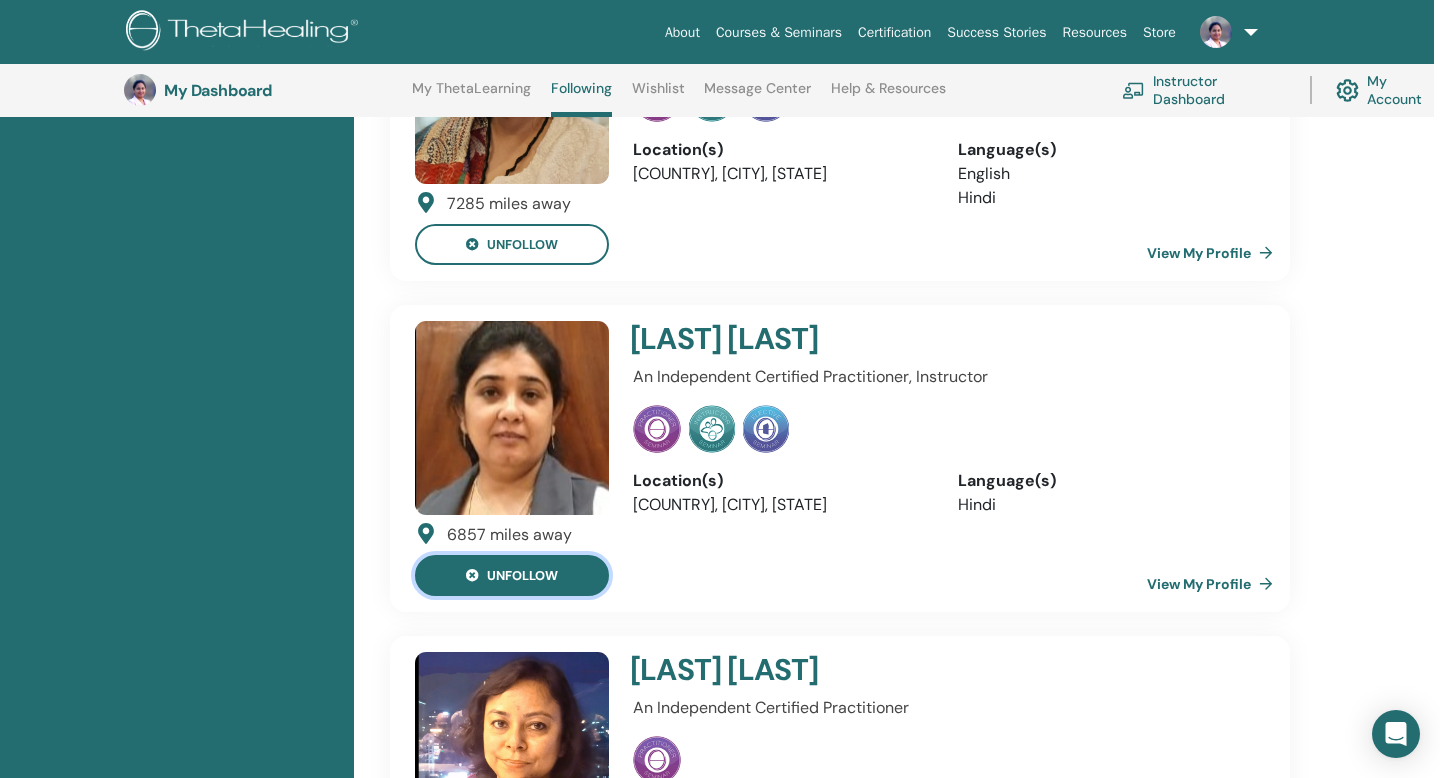 click on "unfollow" at bounding box center (512, 575) 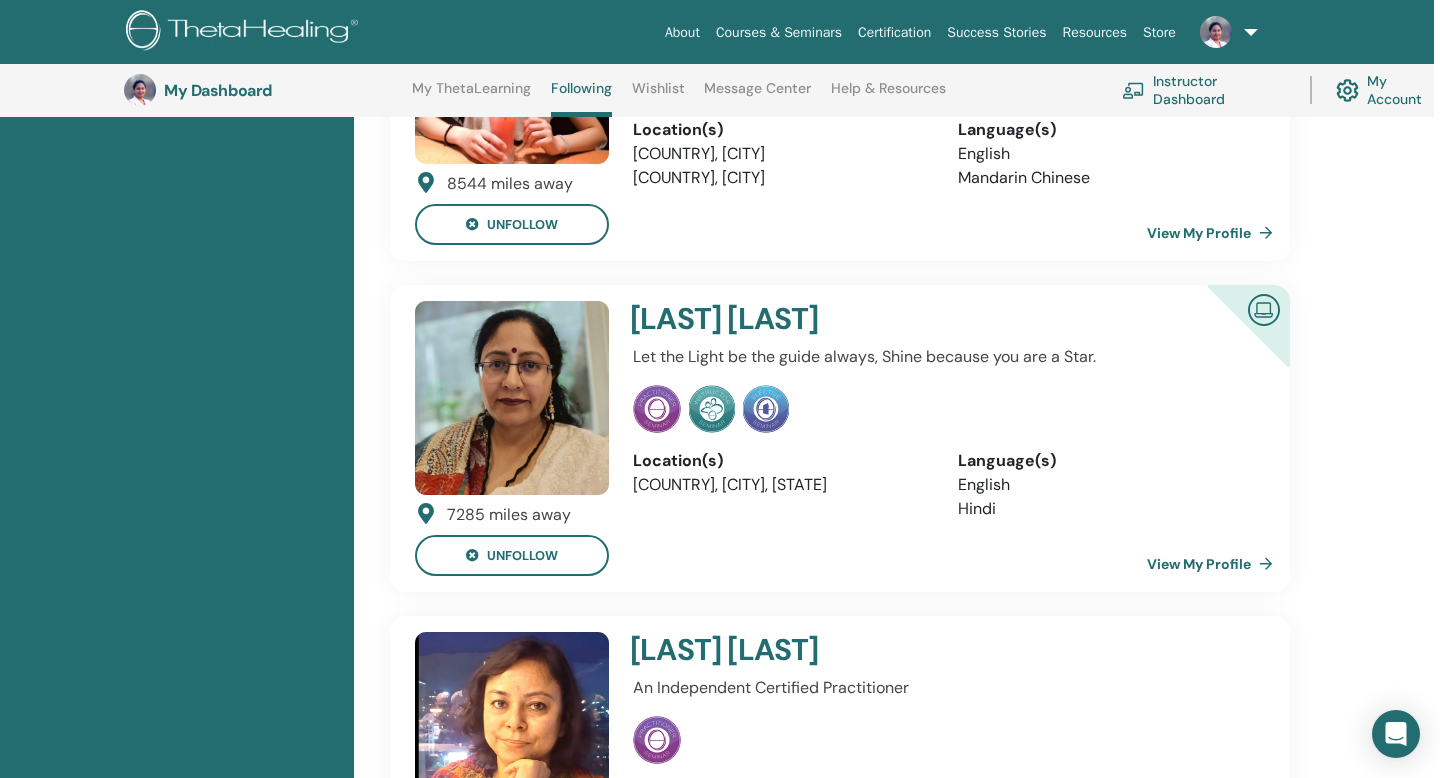 scroll, scrollTop: 1668, scrollLeft: 7, axis: both 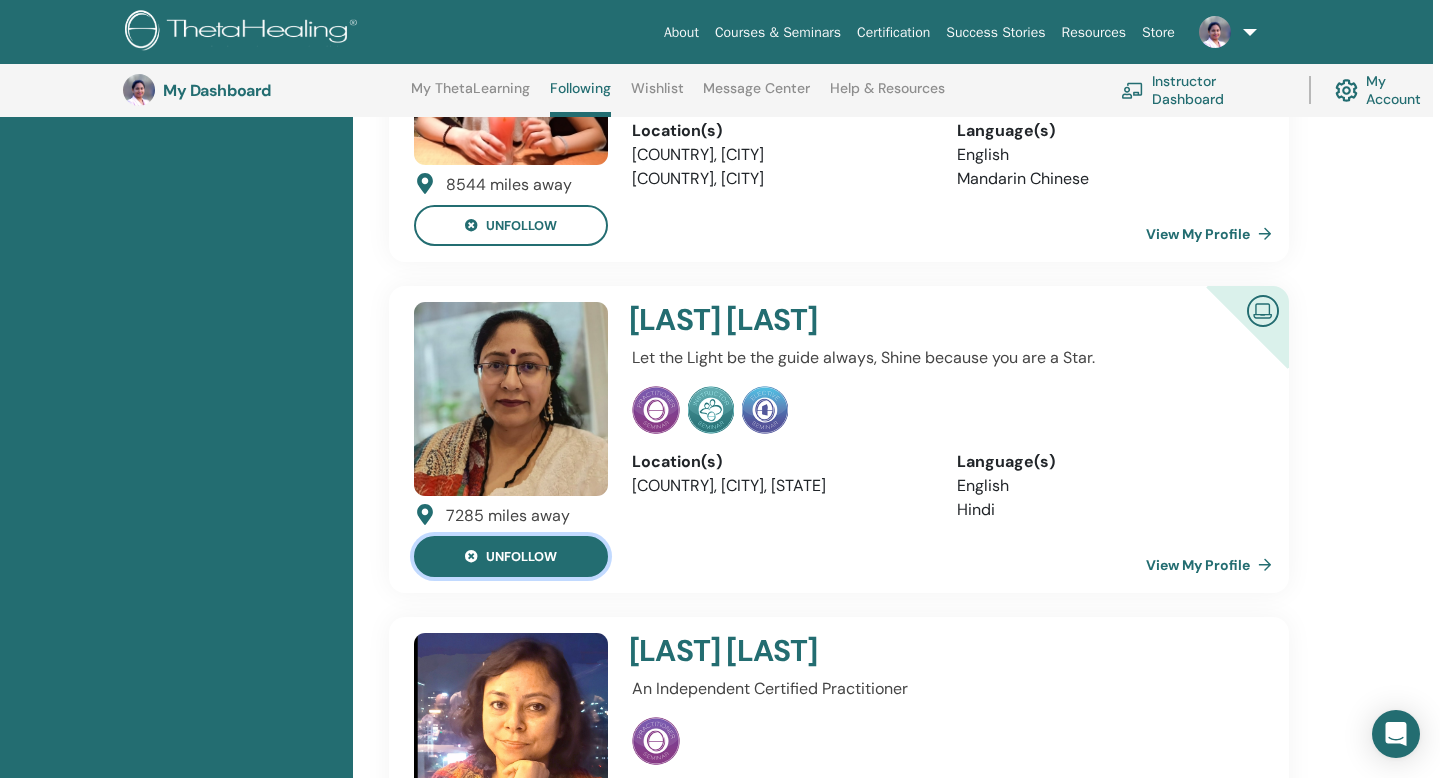 click on "unfollow" at bounding box center [511, 556] 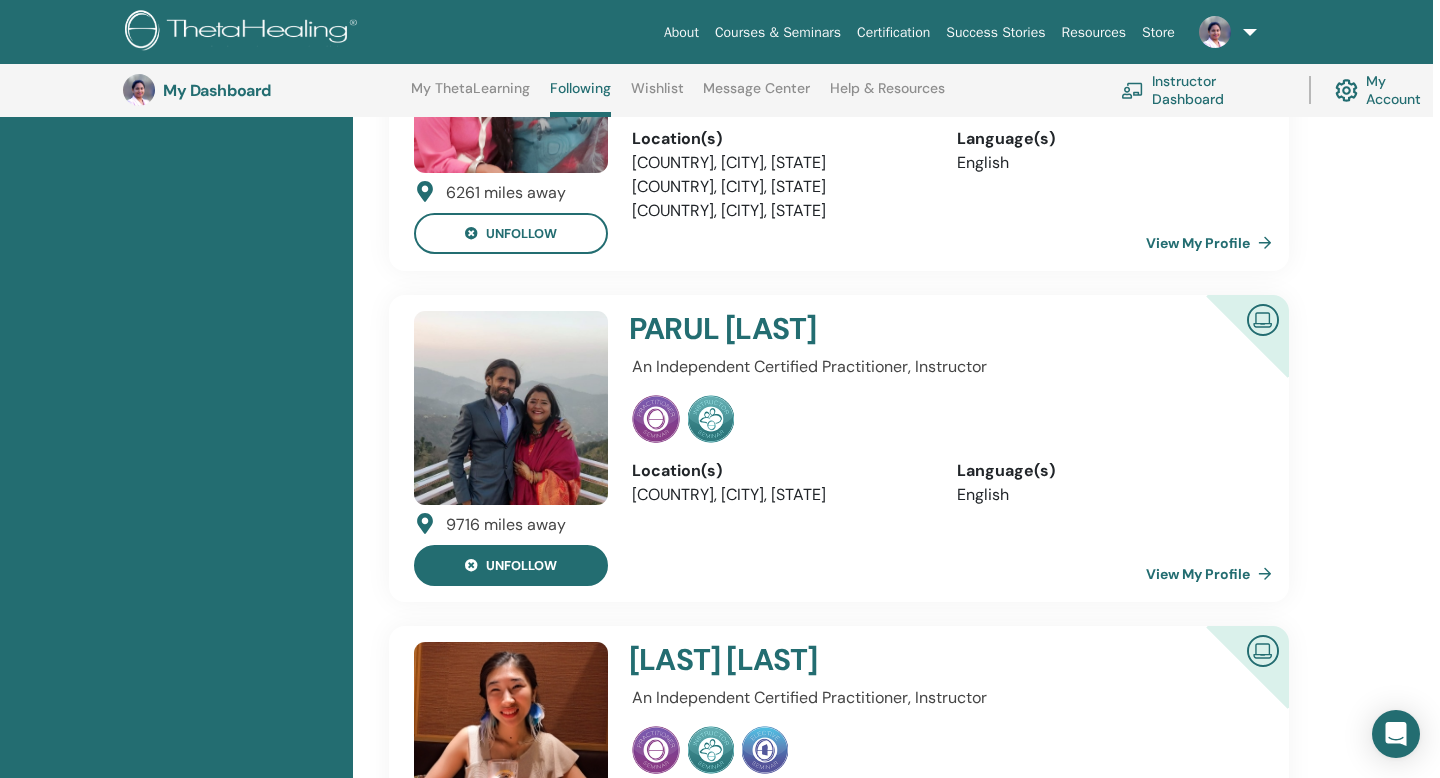 scroll, scrollTop: 997, scrollLeft: 8, axis: both 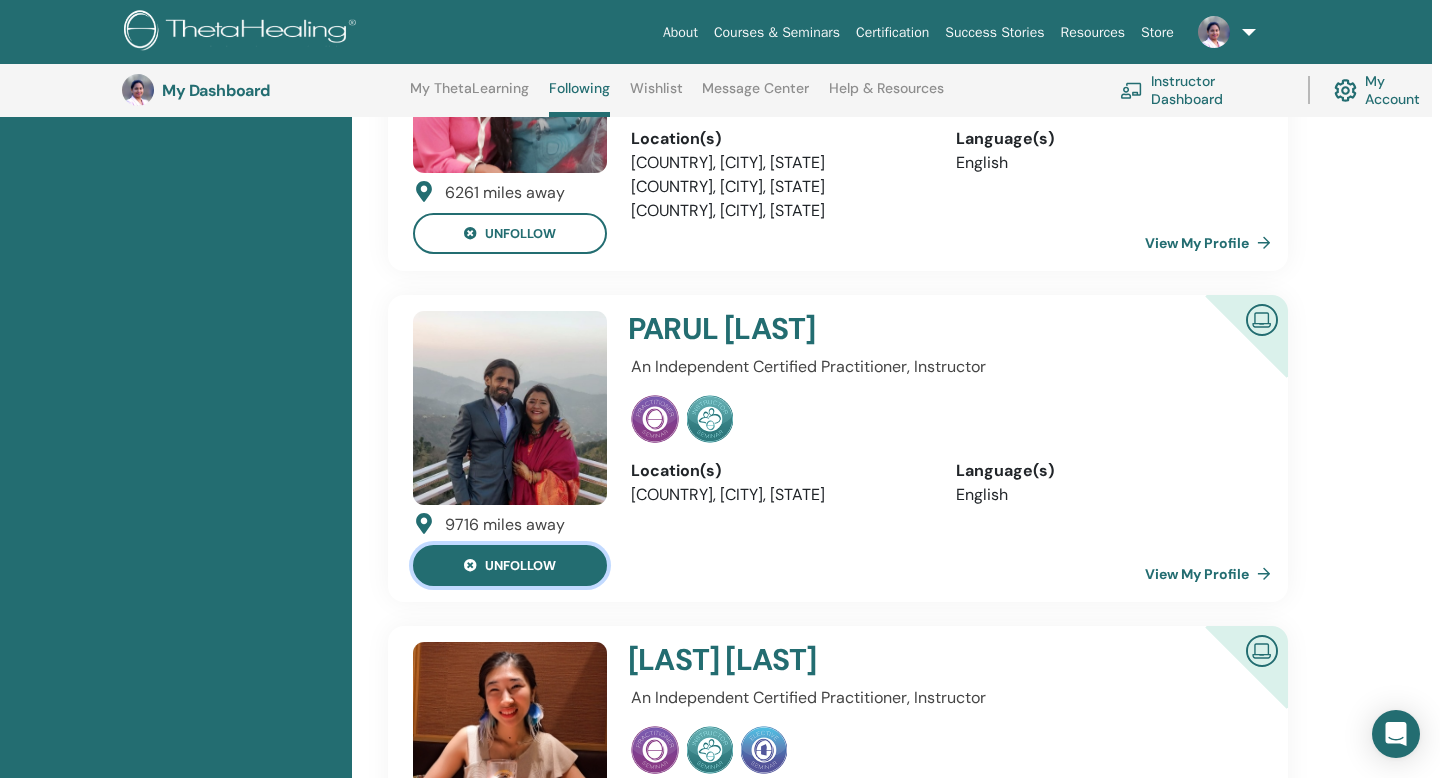 click on "unfollow" at bounding box center [510, 565] 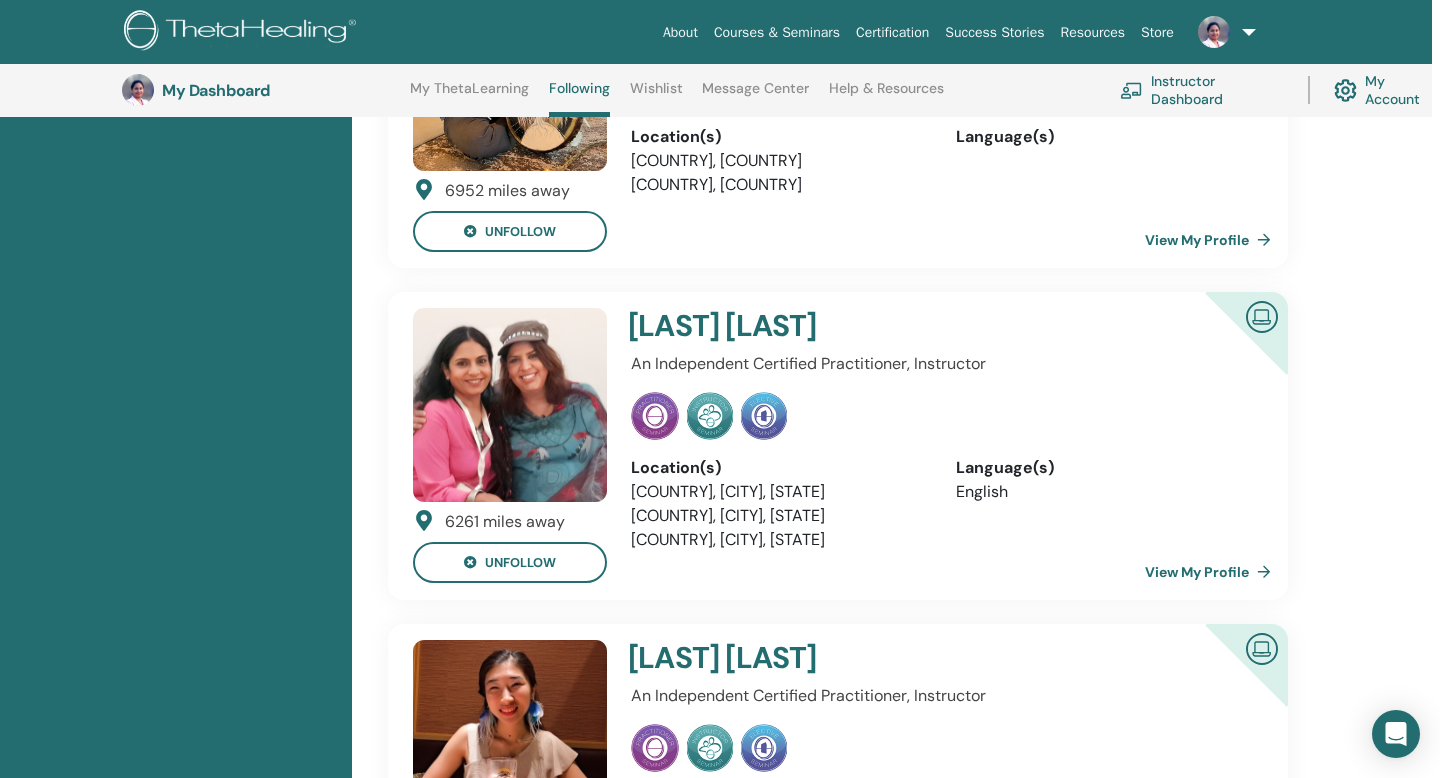 scroll, scrollTop: 625, scrollLeft: 8, axis: both 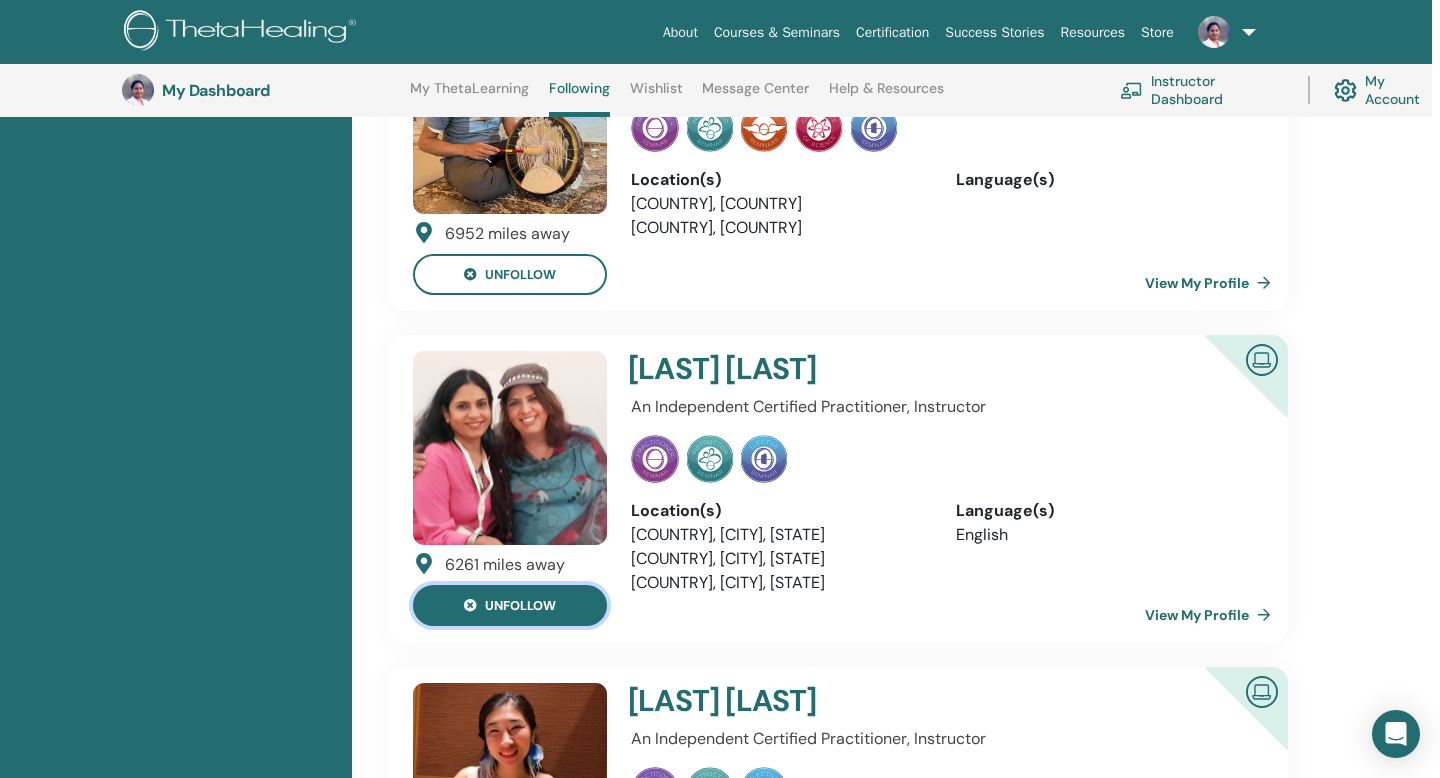 click on "unfollow" at bounding box center (510, 605) 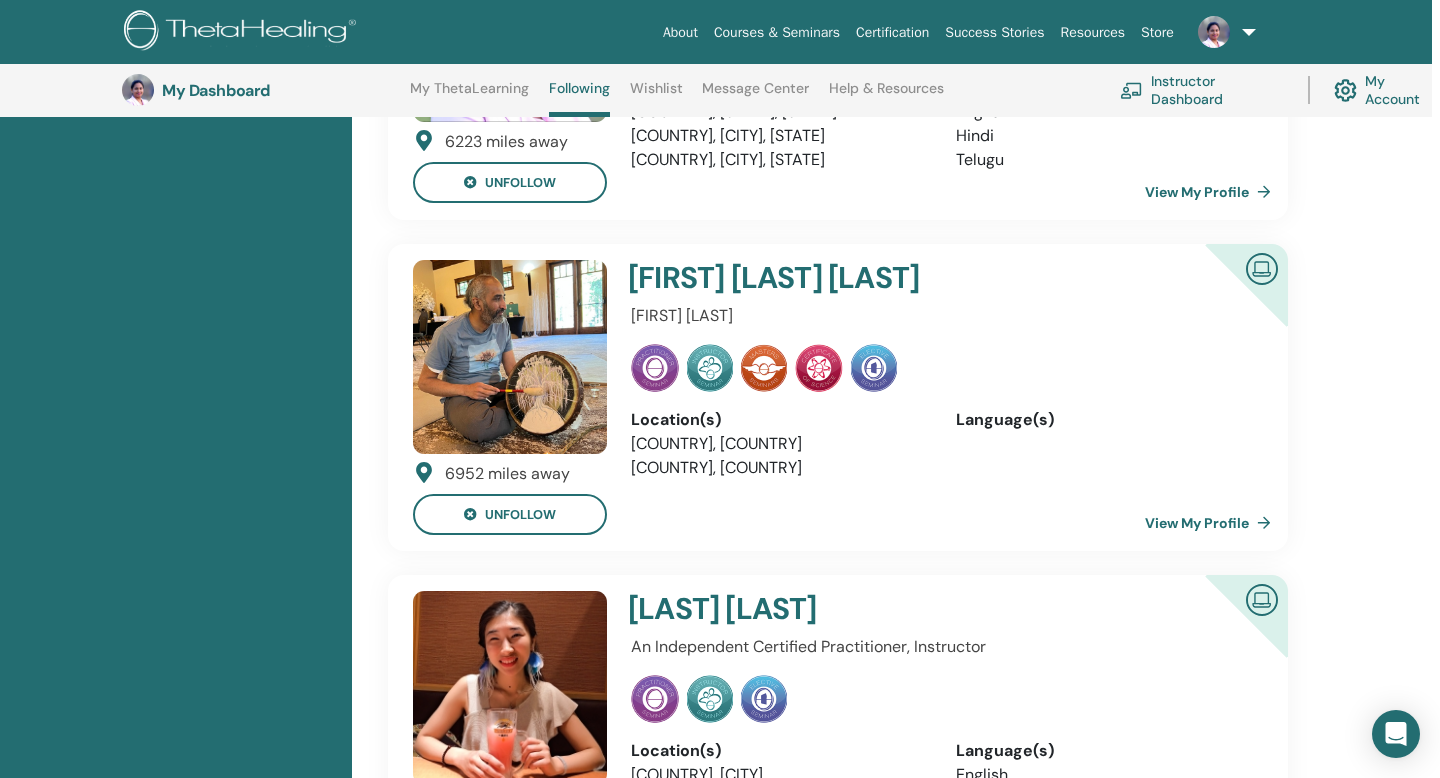 scroll, scrollTop: 361, scrollLeft: 8, axis: both 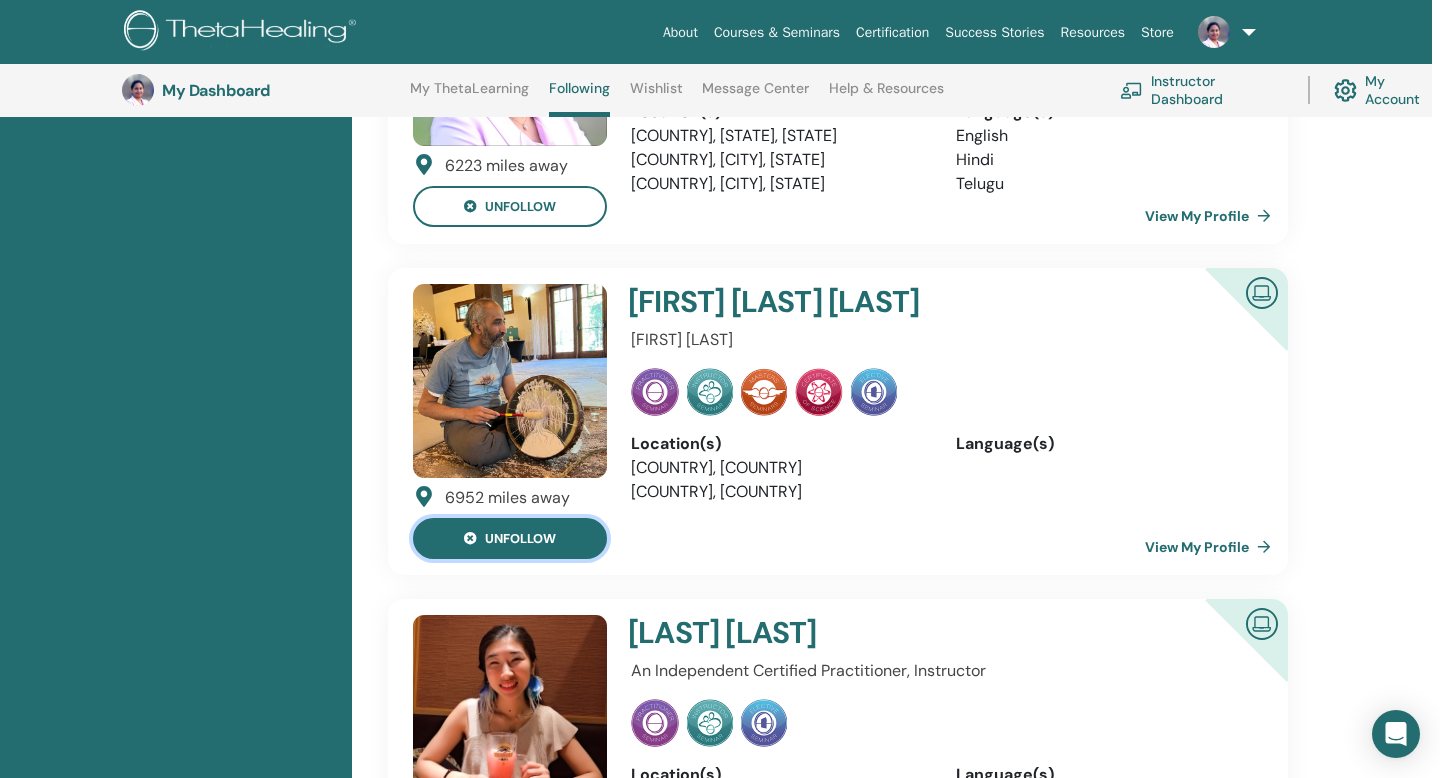 click on "unfollow" at bounding box center [510, 538] 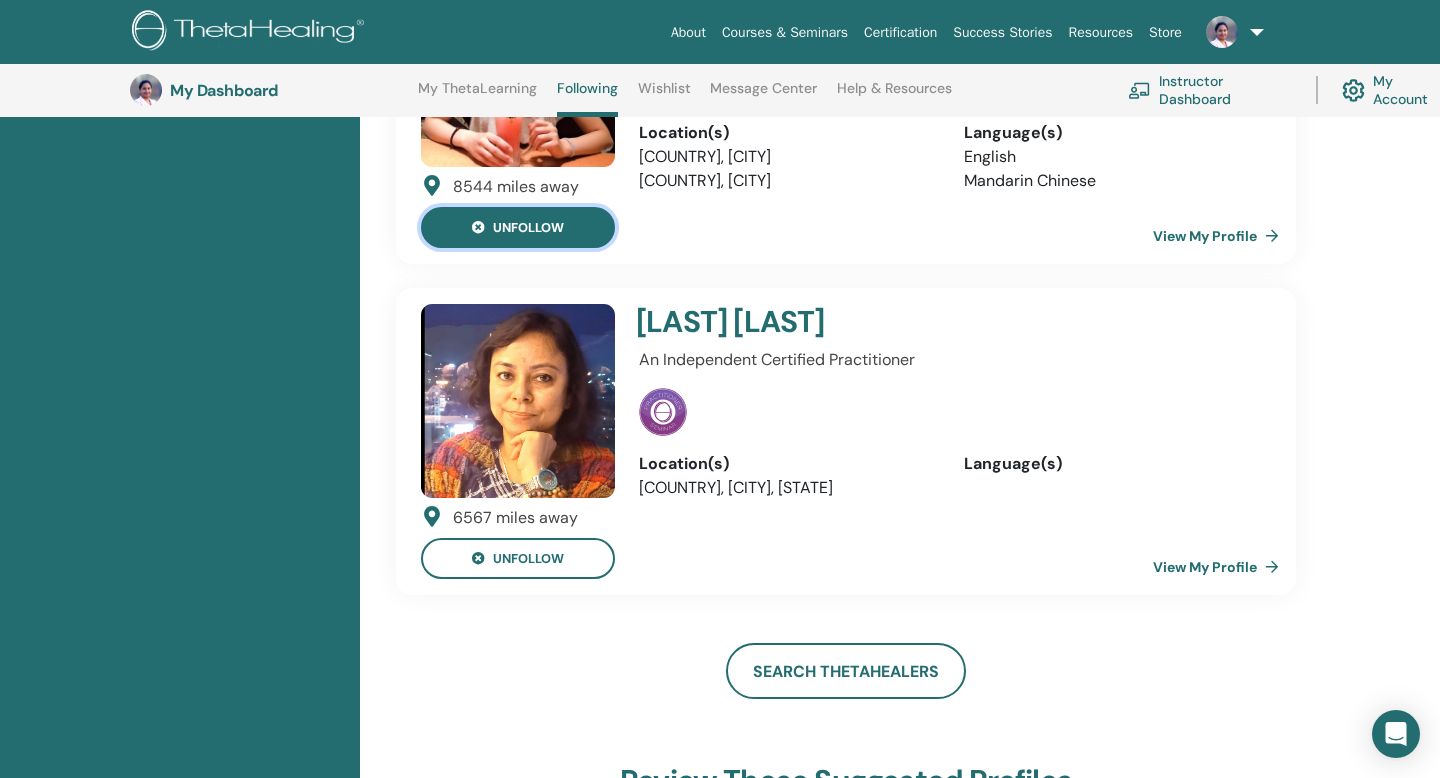 scroll, scrollTop: 663, scrollLeft: 0, axis: vertical 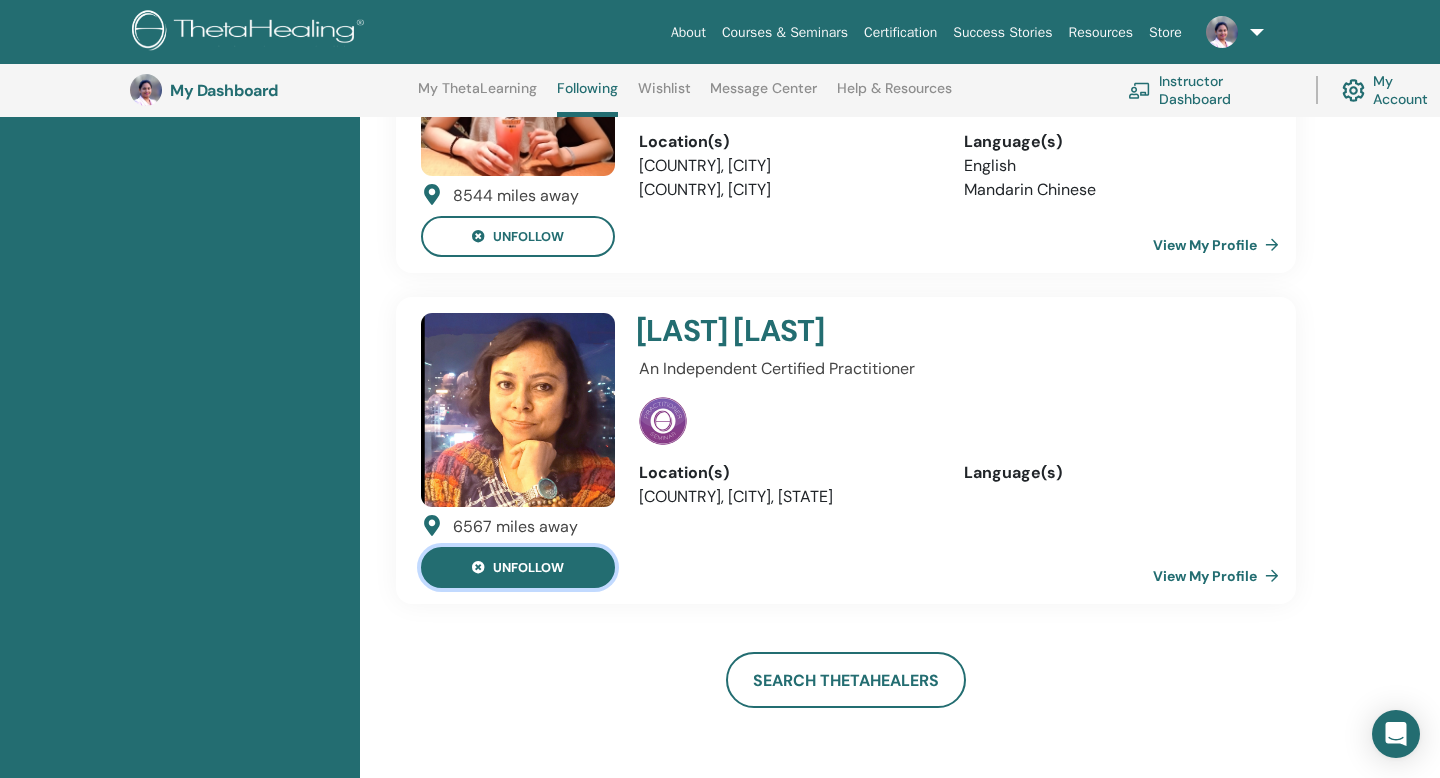 click on "unfollow" at bounding box center (518, 567) 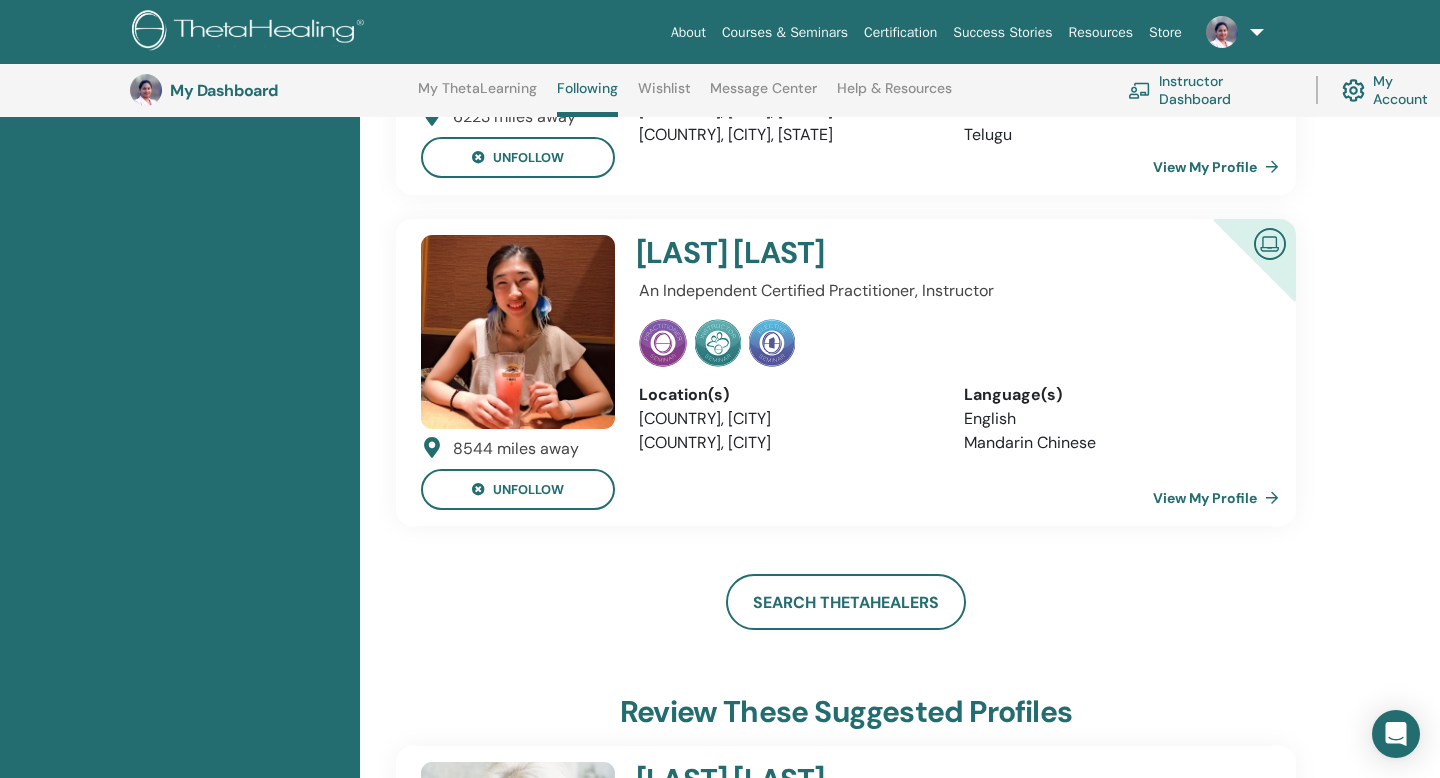 scroll, scrollTop: 0, scrollLeft: 0, axis: both 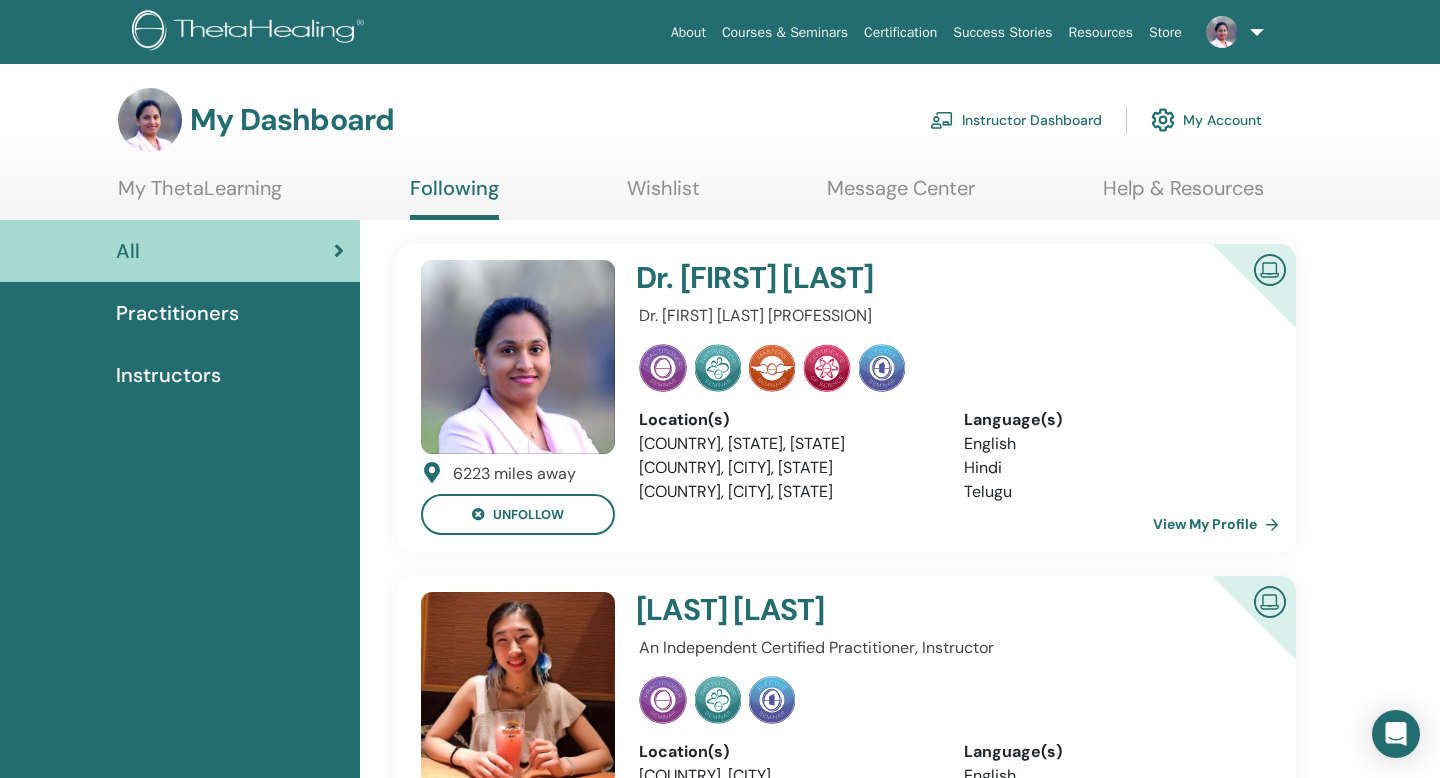 click on "Instructor Dashboard" at bounding box center (1016, 120) 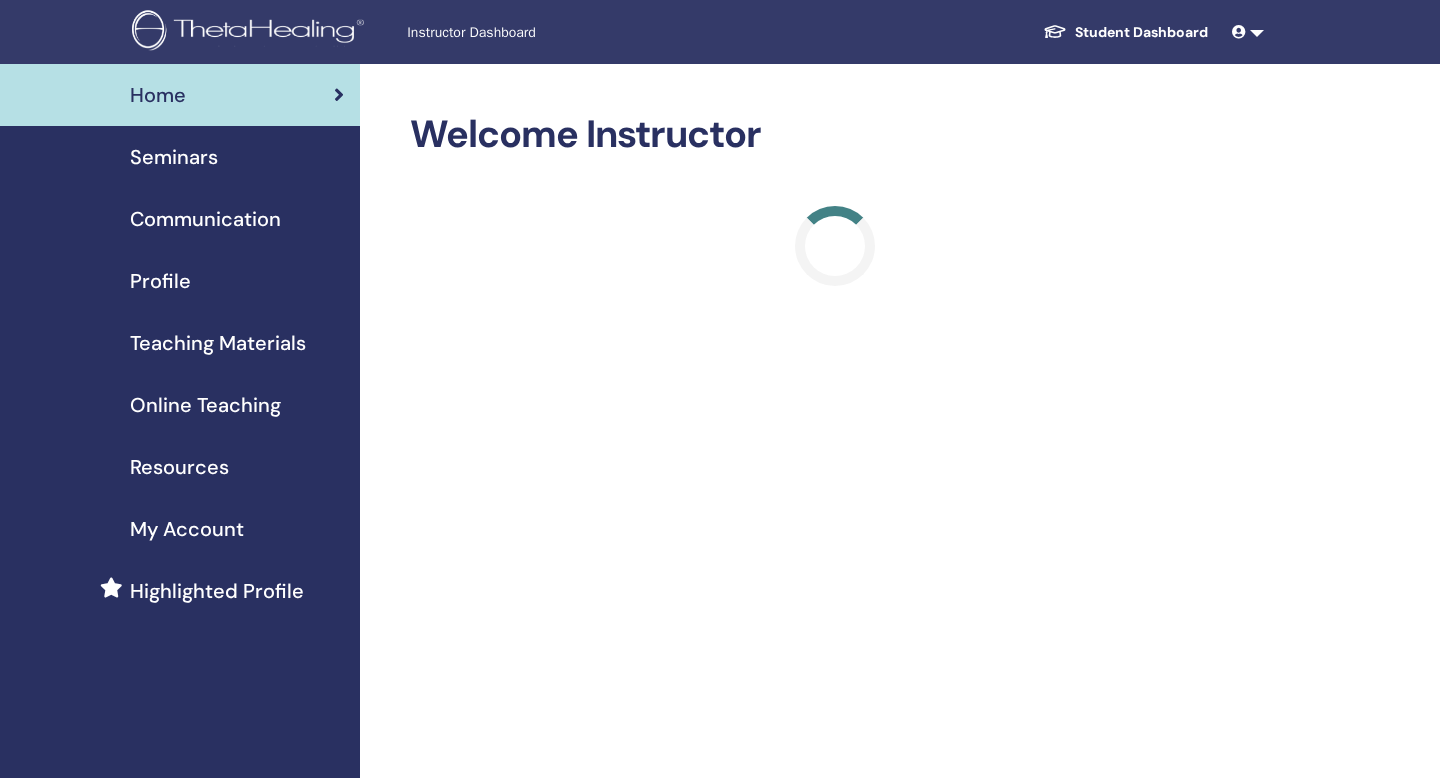 scroll, scrollTop: 0, scrollLeft: 0, axis: both 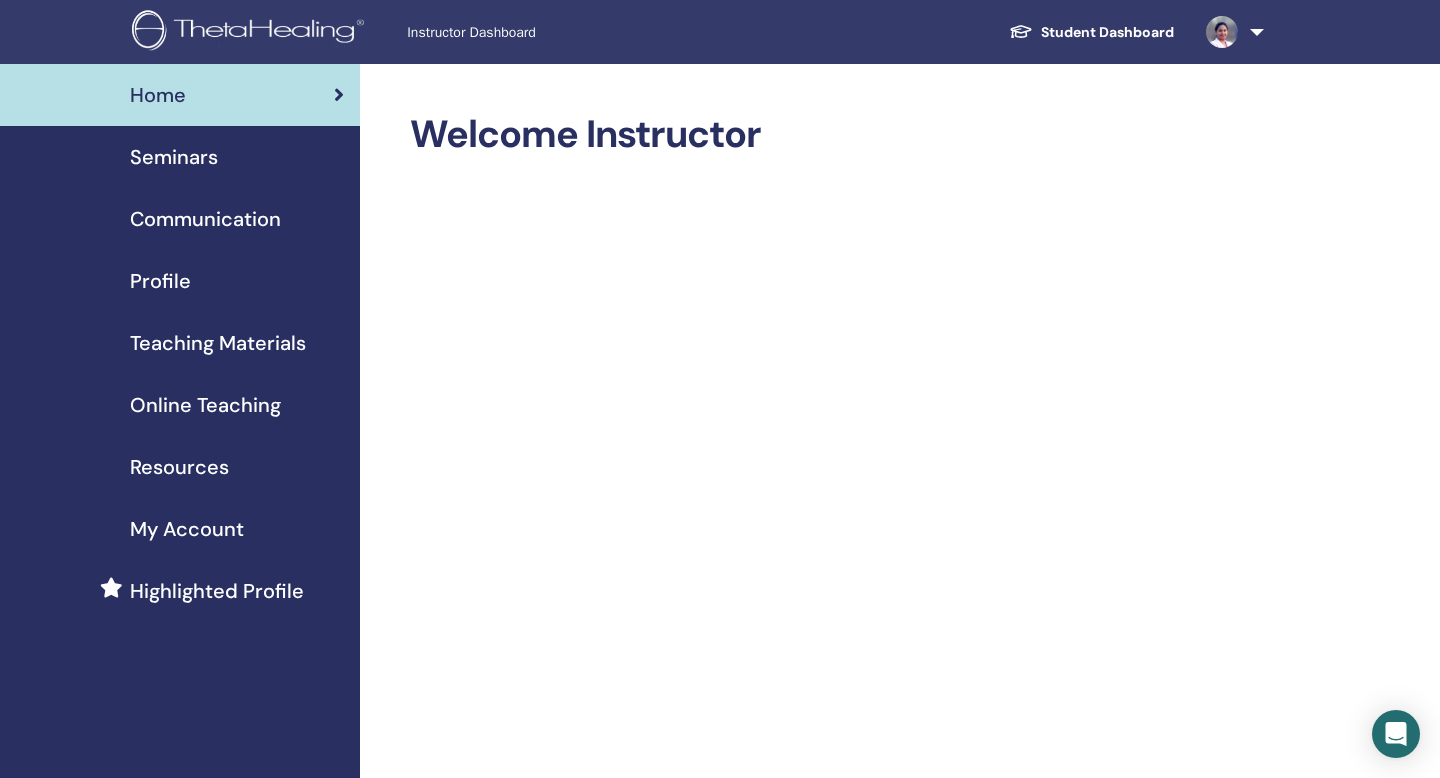 click on "Profile" at bounding box center [160, 281] 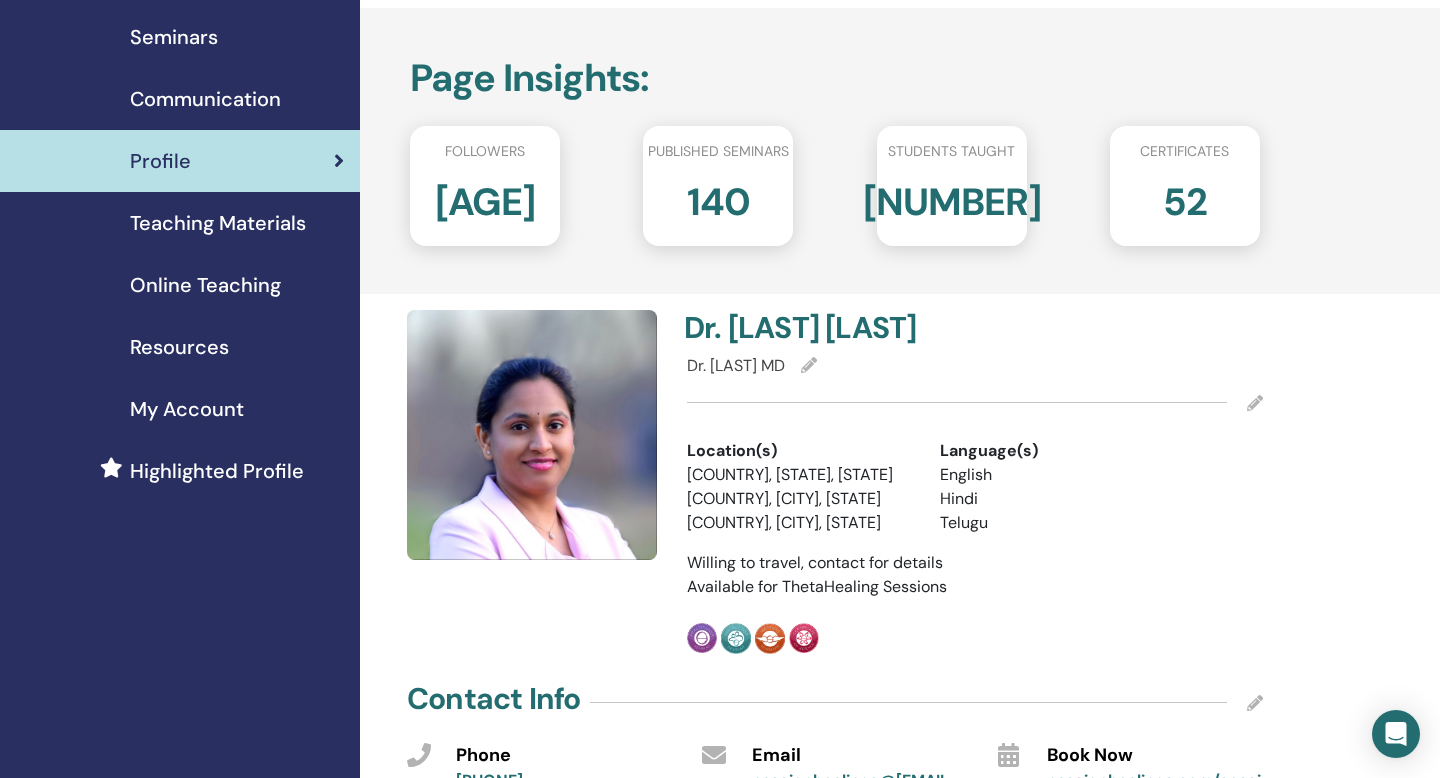 scroll, scrollTop: 106, scrollLeft: 0, axis: vertical 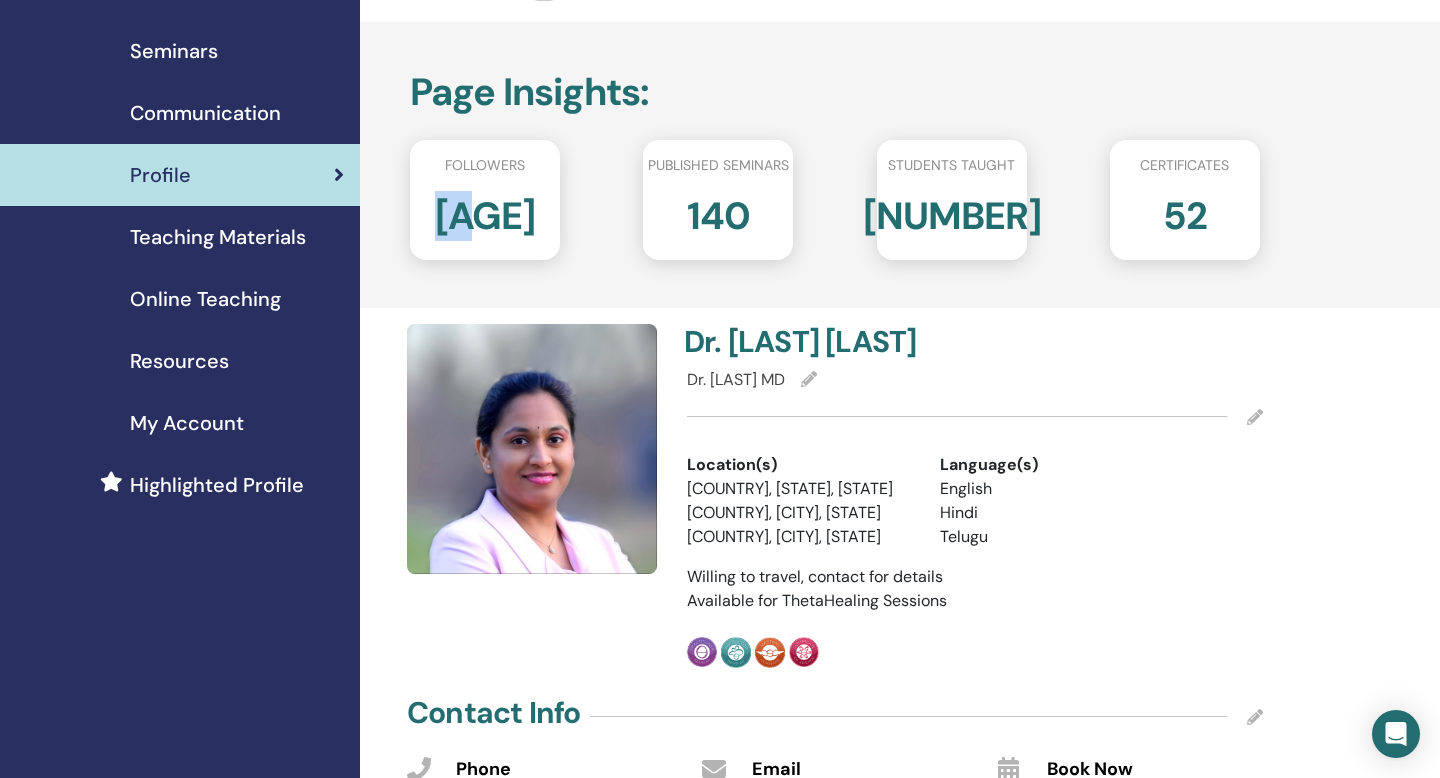 drag, startPoint x: 459, startPoint y: 218, endPoint x: 494, endPoint y: 222, distance: 35.22783 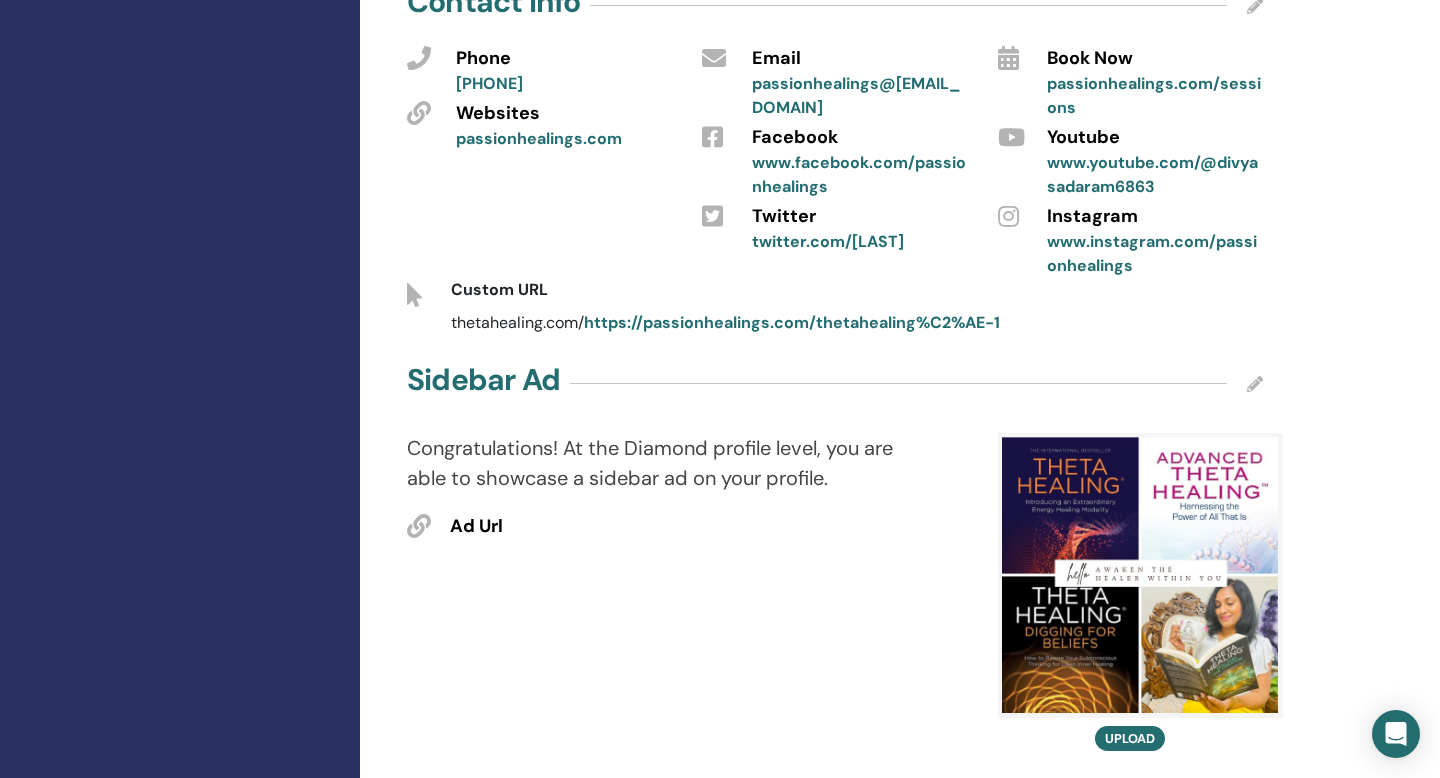 scroll, scrollTop: 0, scrollLeft: 0, axis: both 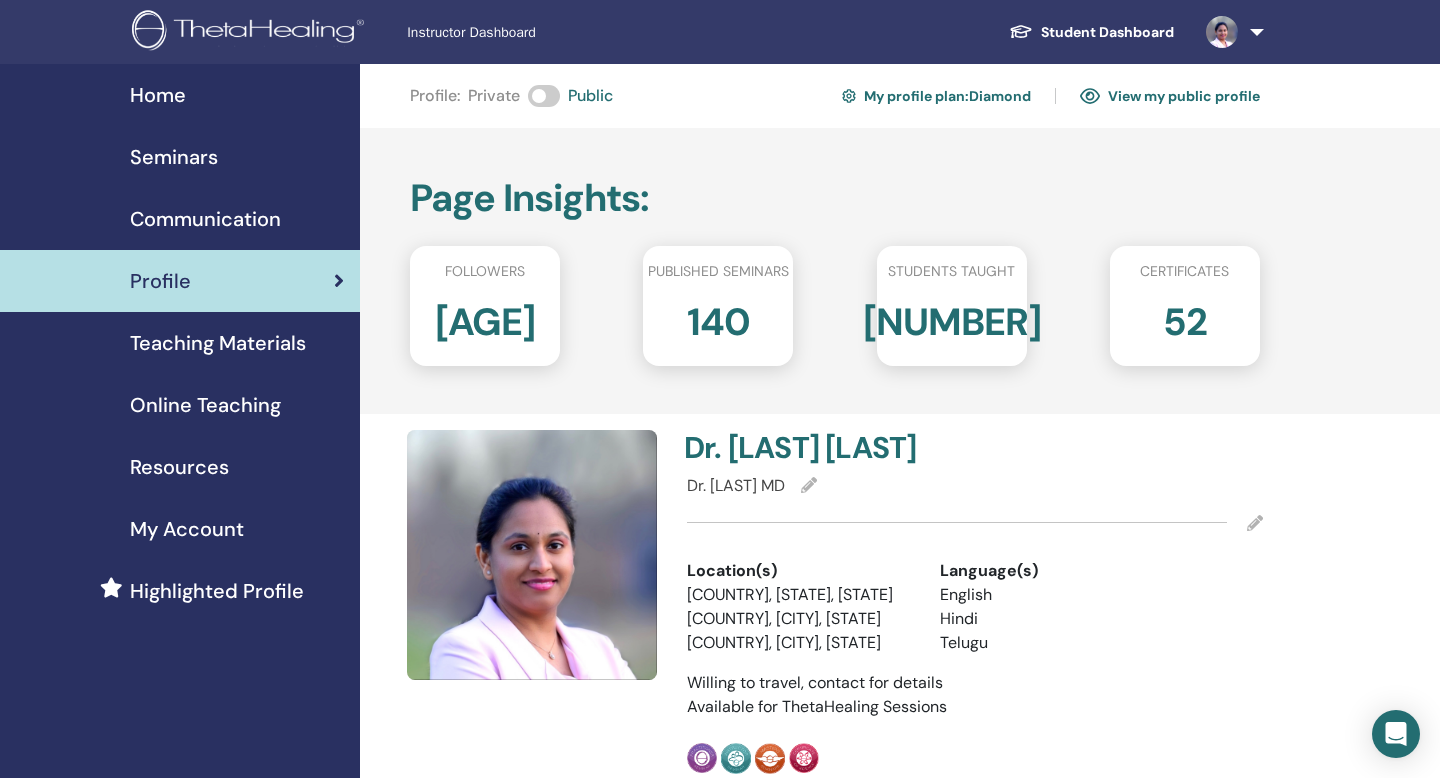 click on "Seminars" at bounding box center (174, 157) 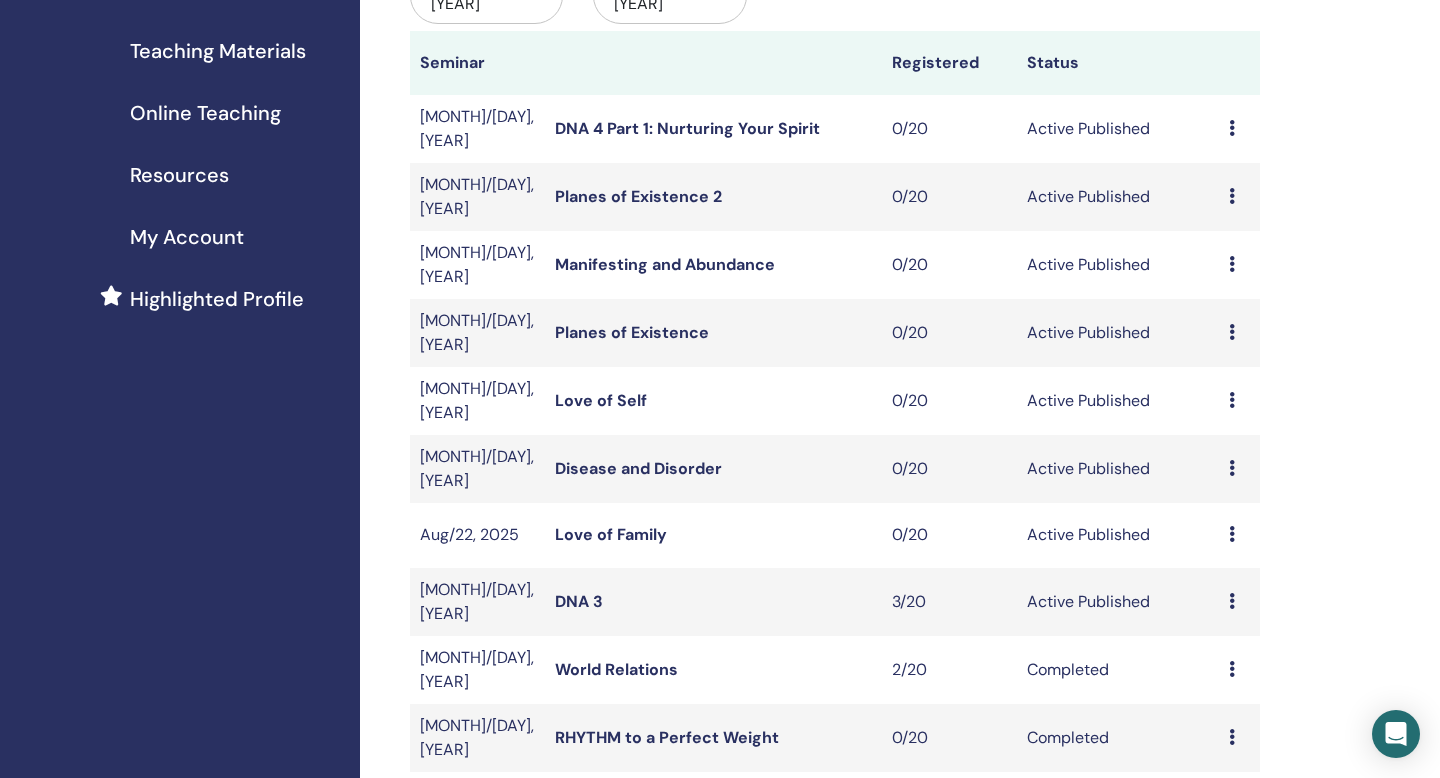 scroll, scrollTop: 331, scrollLeft: 0, axis: vertical 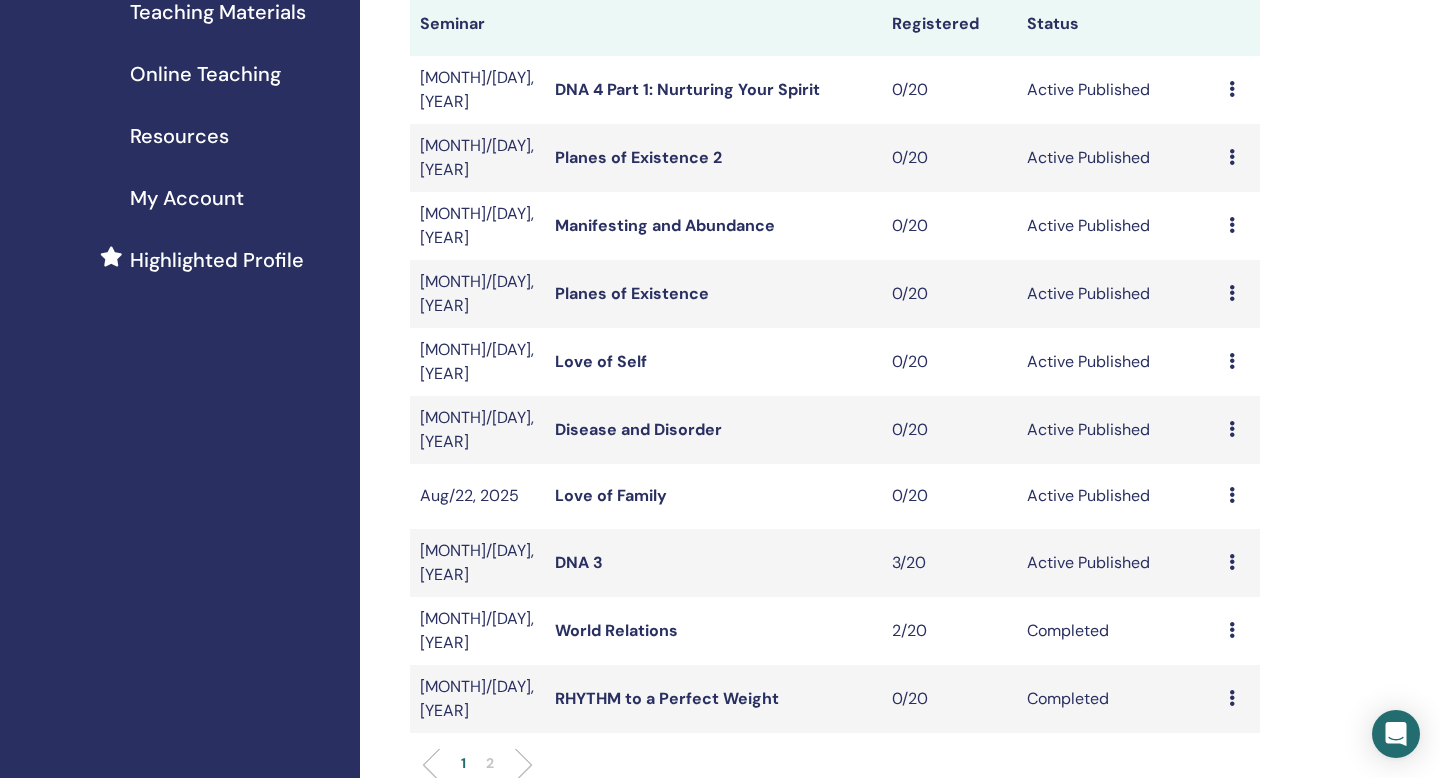 click on "DNA 3" at bounding box center (579, 562) 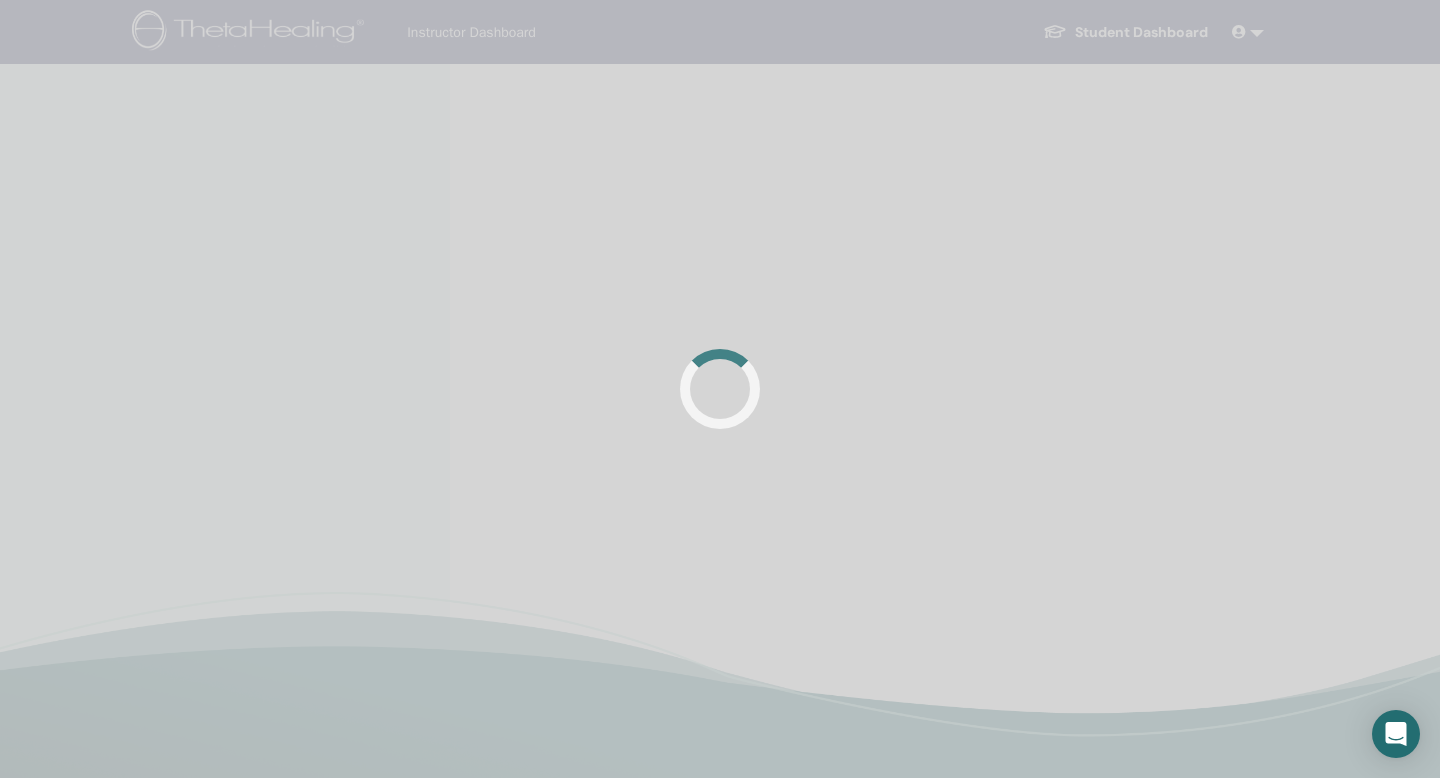 scroll, scrollTop: 0, scrollLeft: 0, axis: both 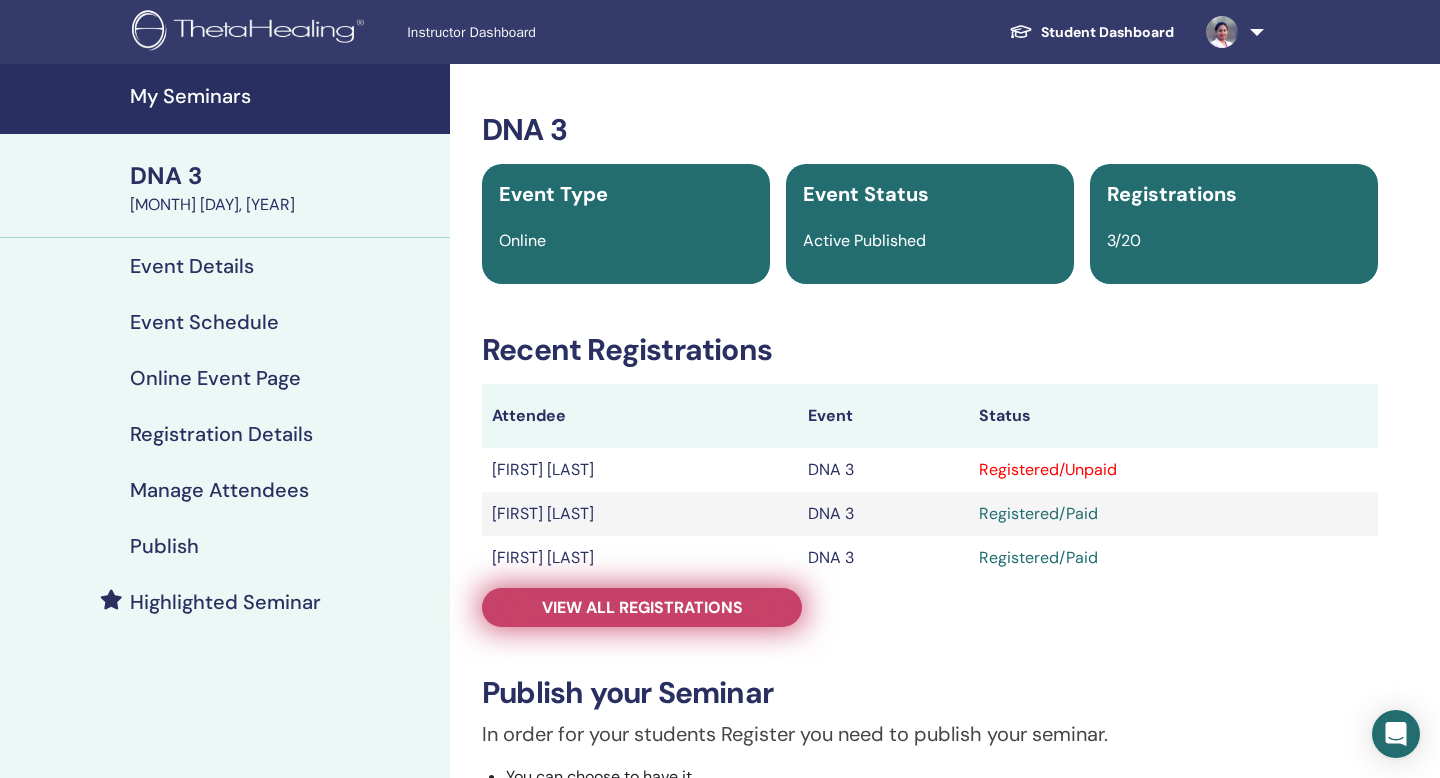 click on "View all registrations" at bounding box center [642, 607] 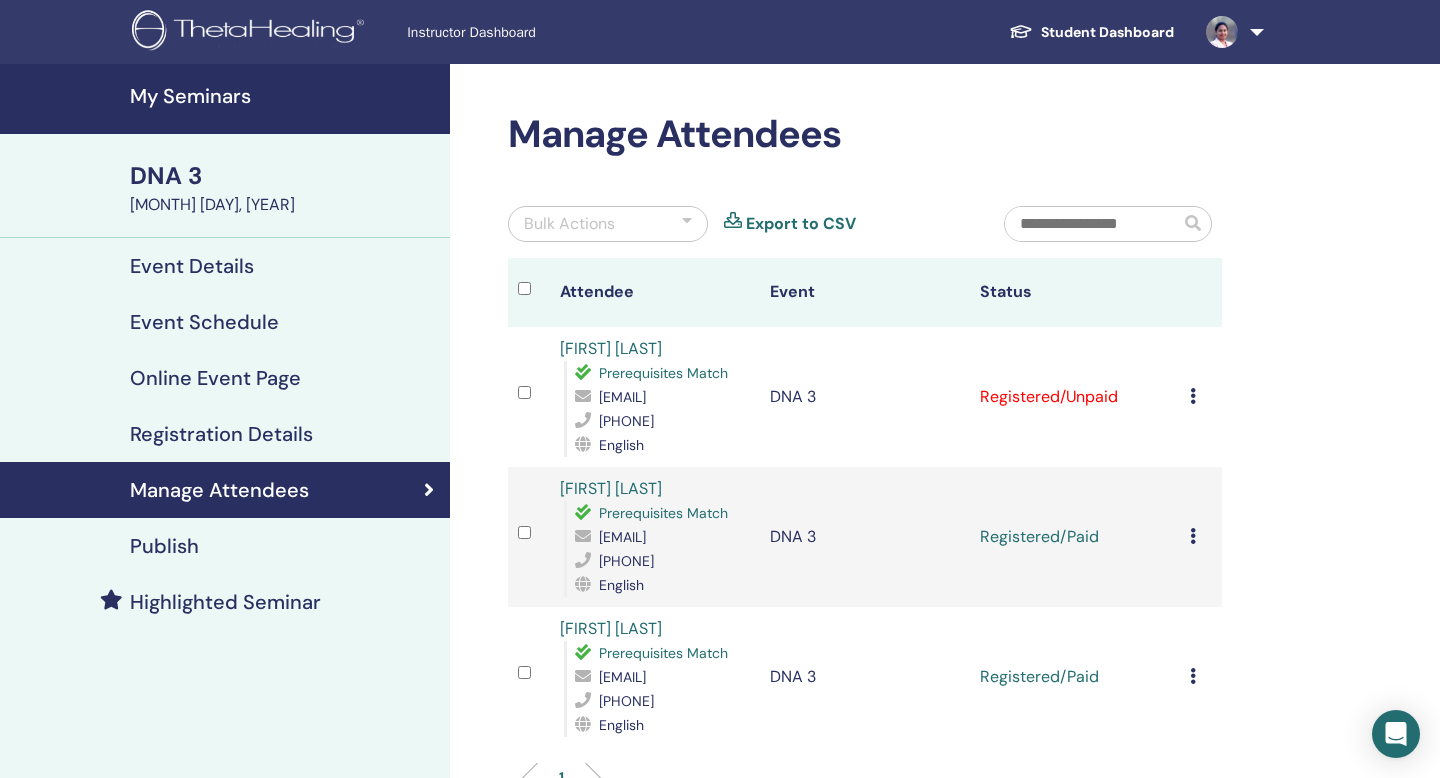 click at bounding box center [1193, 396] 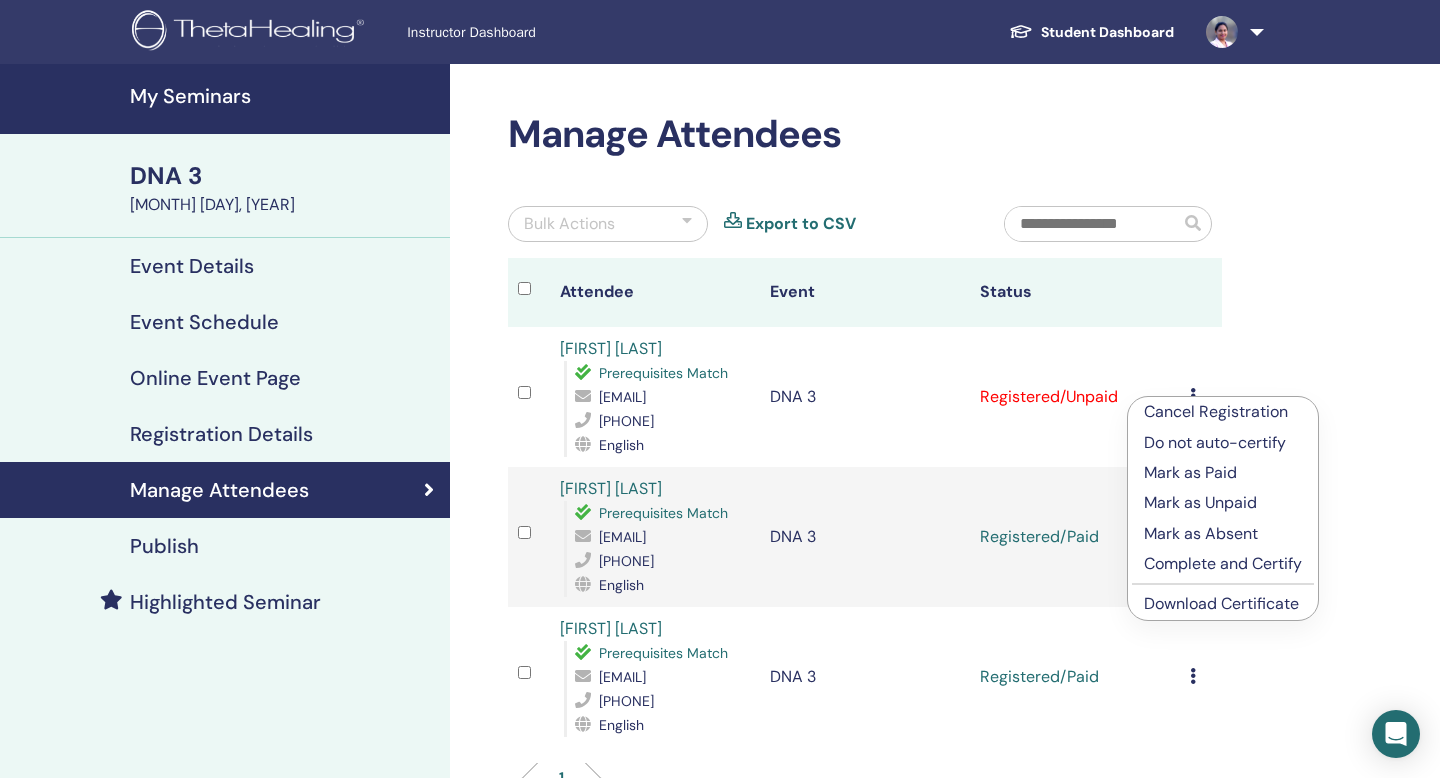 click on "Mark as Paid" at bounding box center (1223, 473) 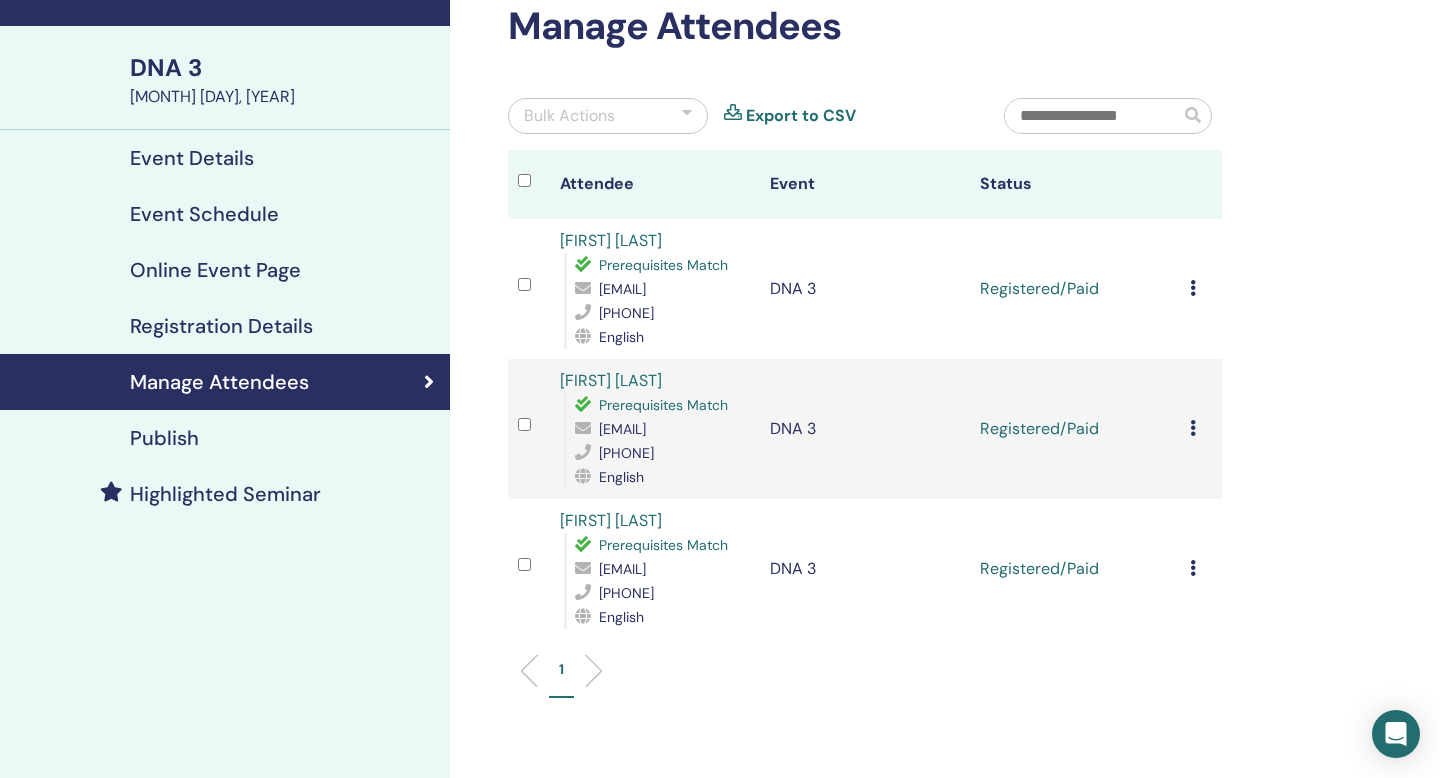 scroll, scrollTop: 0, scrollLeft: 0, axis: both 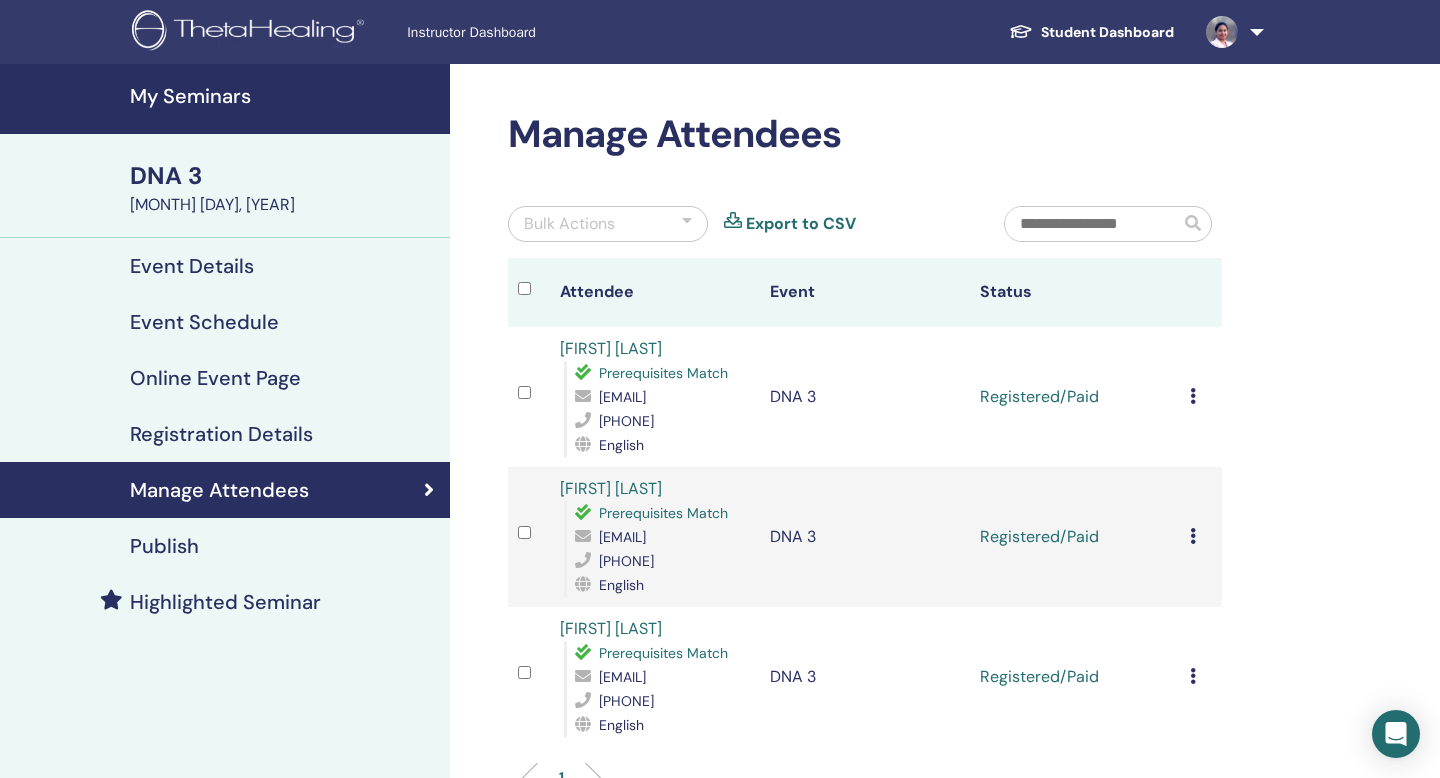 click on "My Seminars" at bounding box center [284, 96] 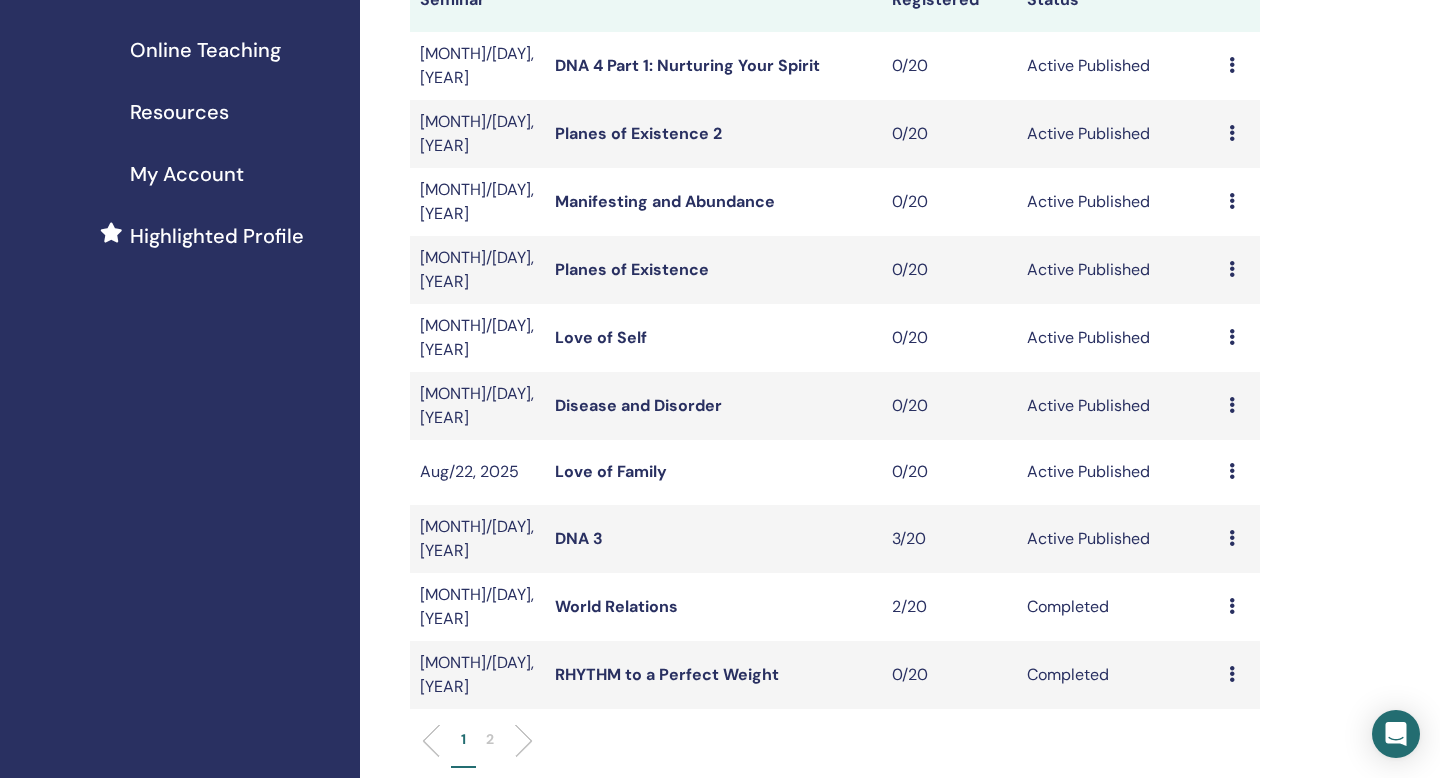 scroll, scrollTop: 346, scrollLeft: 0, axis: vertical 